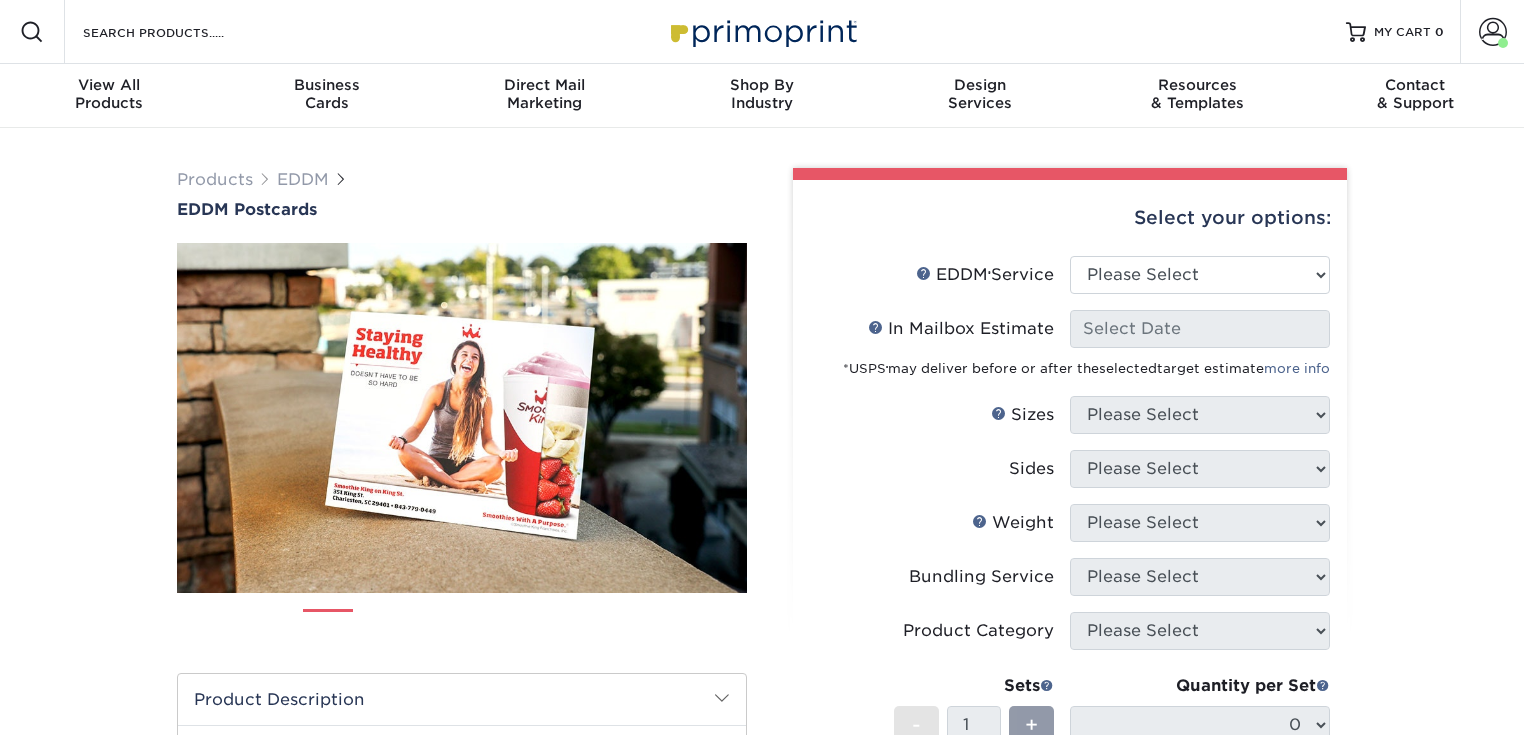 scroll, scrollTop: 0, scrollLeft: 0, axis: both 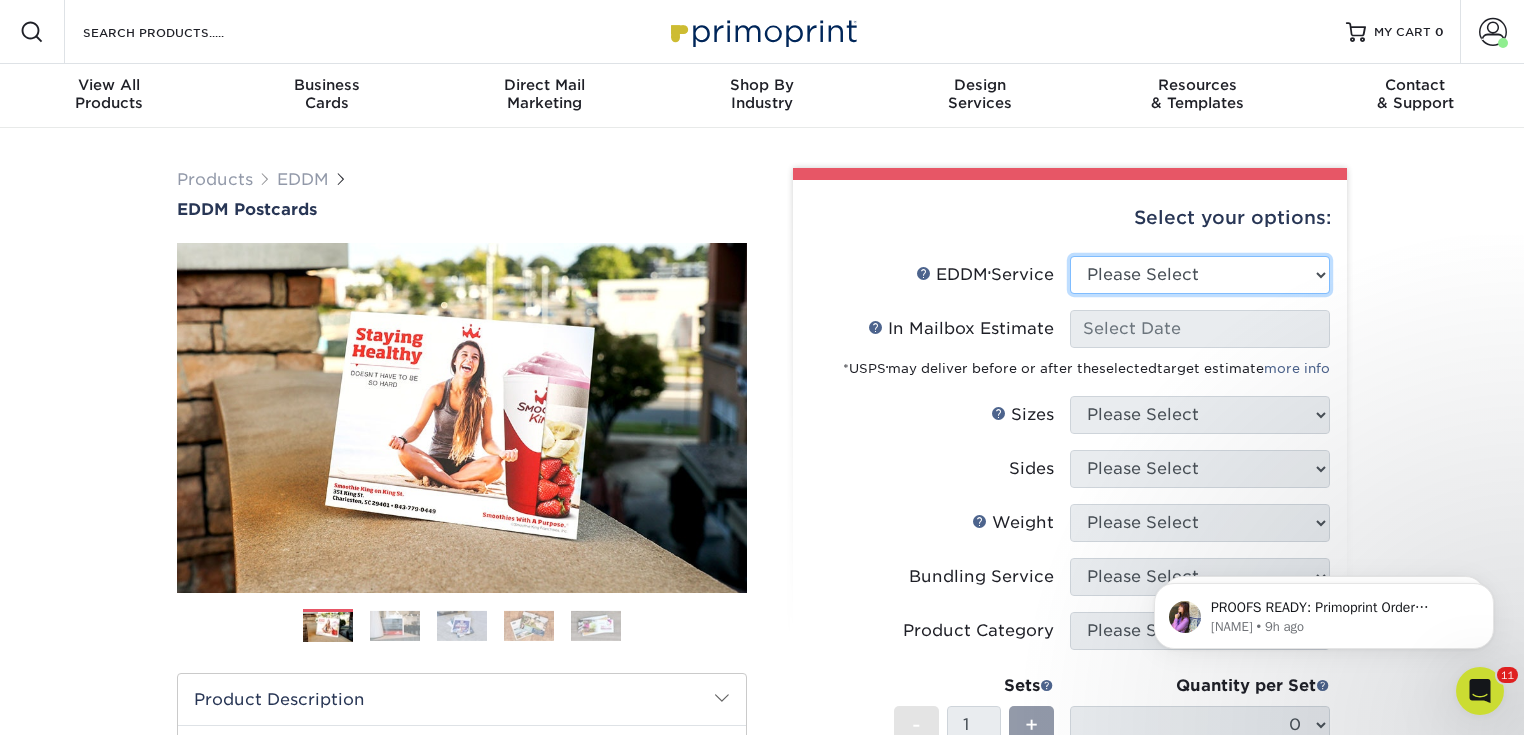 click on "Please Select
Full Service
Print Only" at bounding box center (1200, 275) 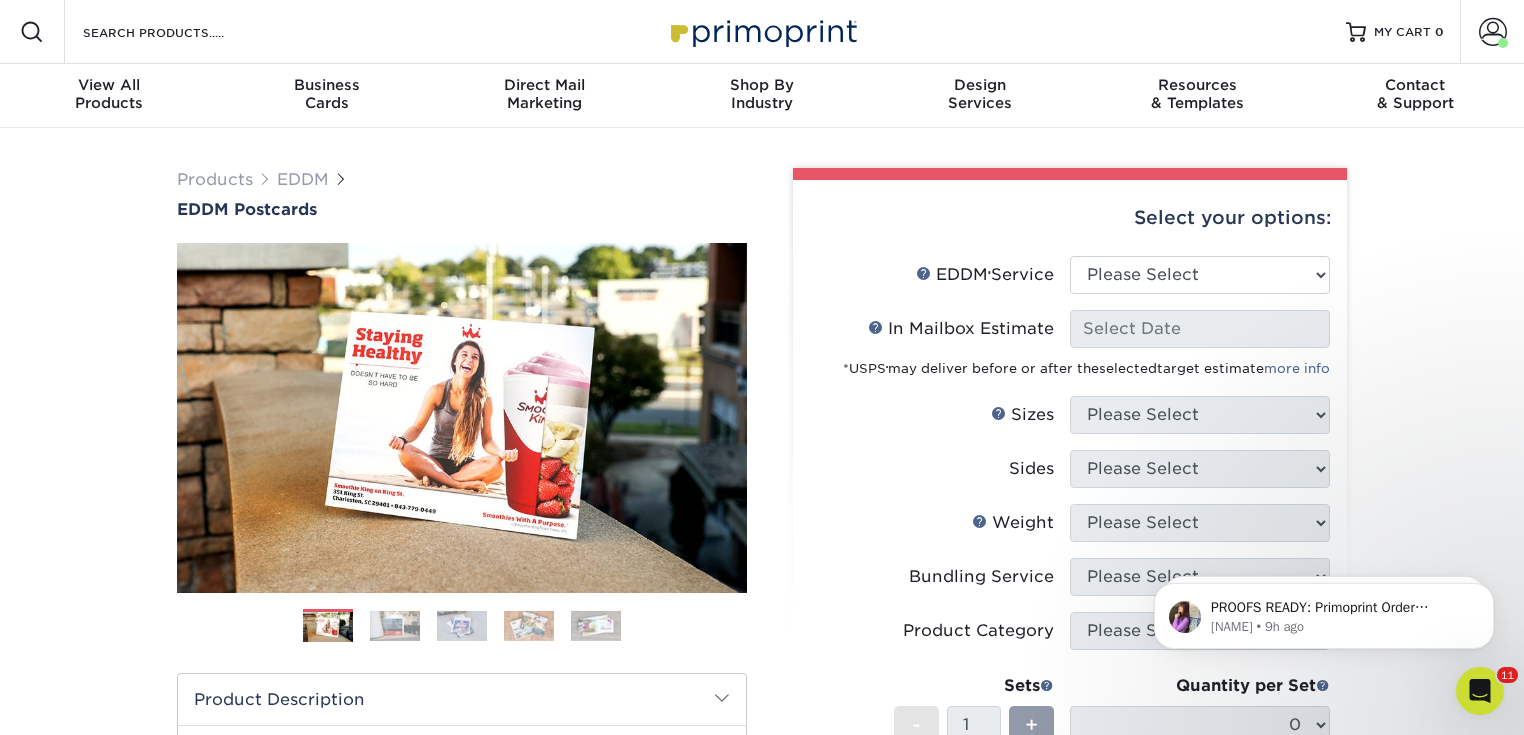 click on "Select your options:" at bounding box center (1070, 218) 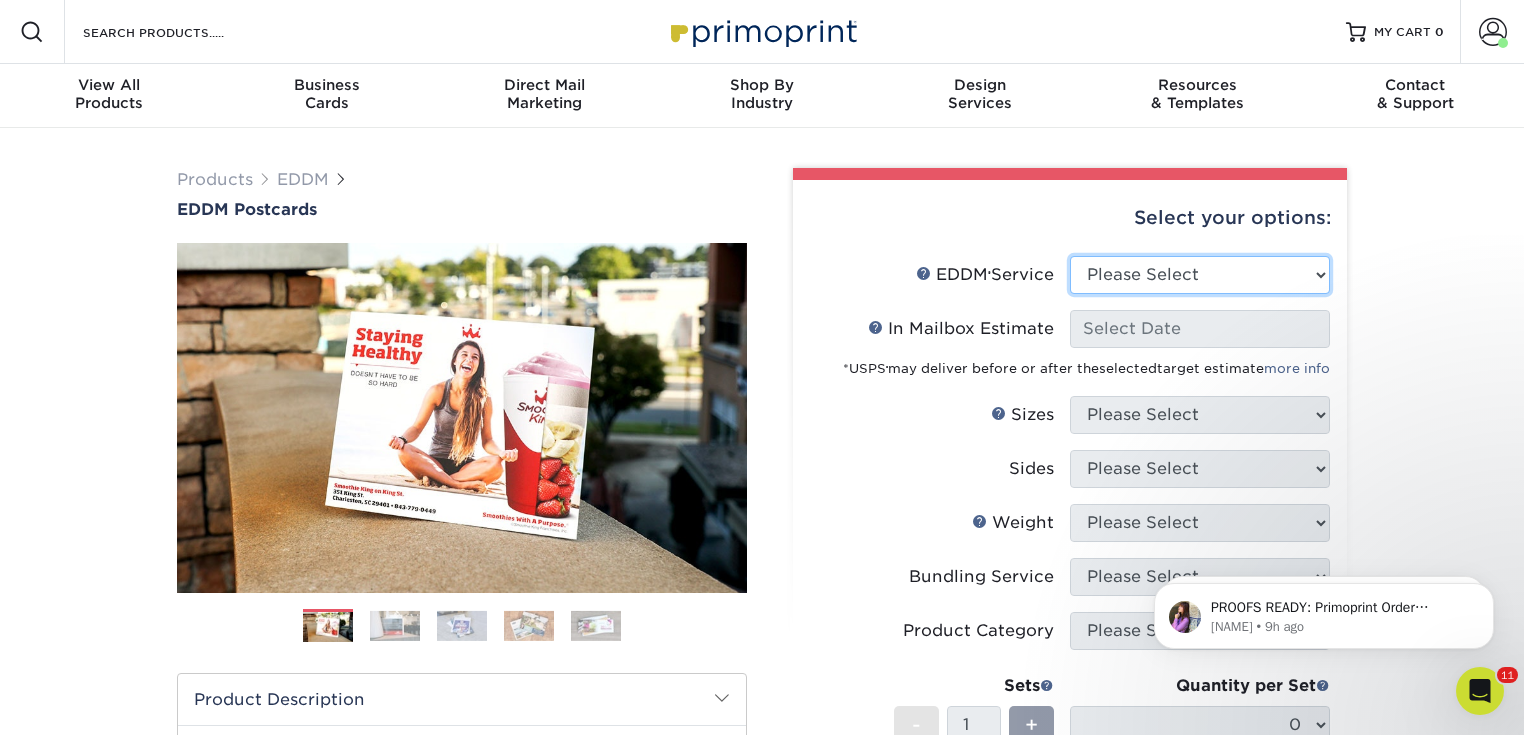 click on "Please Select
Full Service
Print Only" at bounding box center (1200, 275) 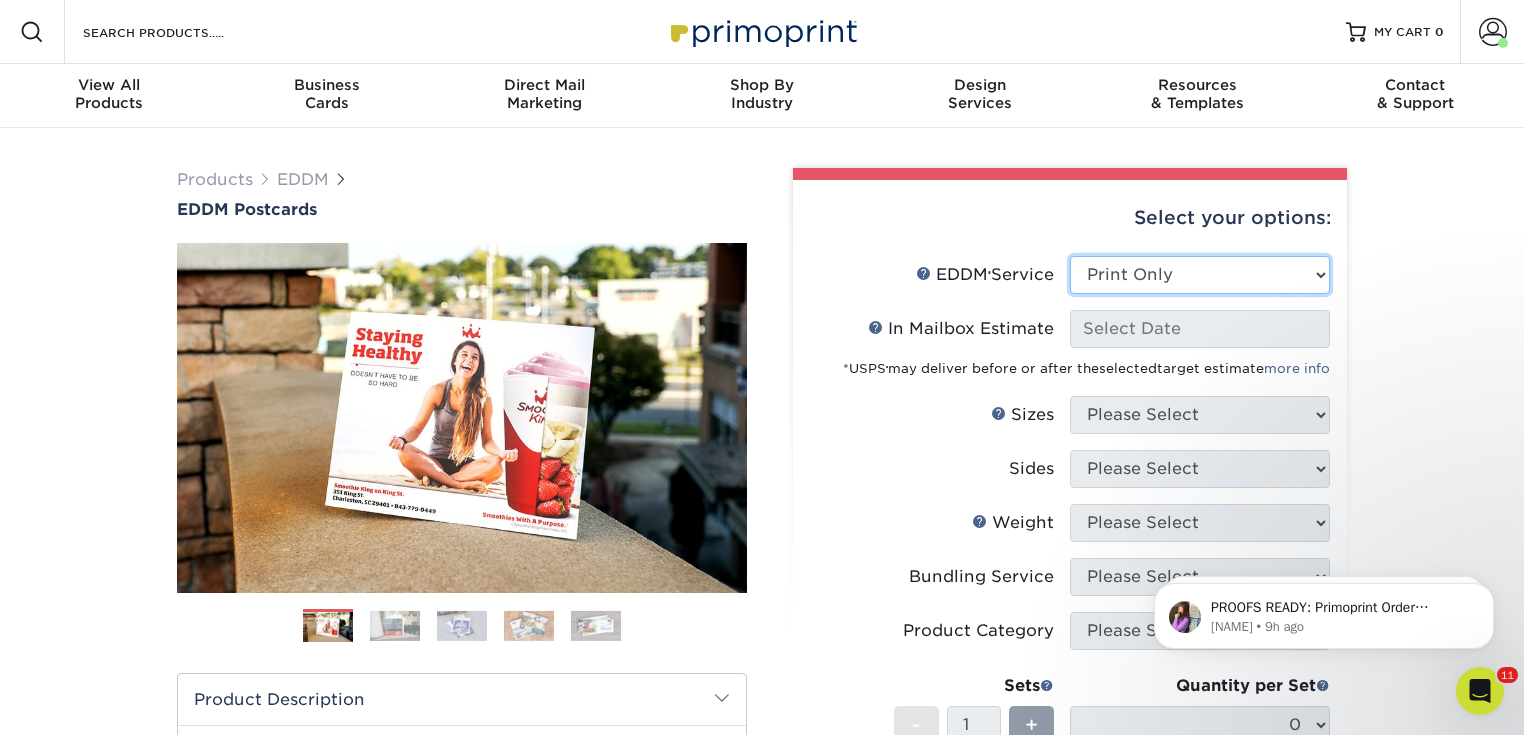 click on "Please Select
Full Service
Print Only" at bounding box center [1200, 275] 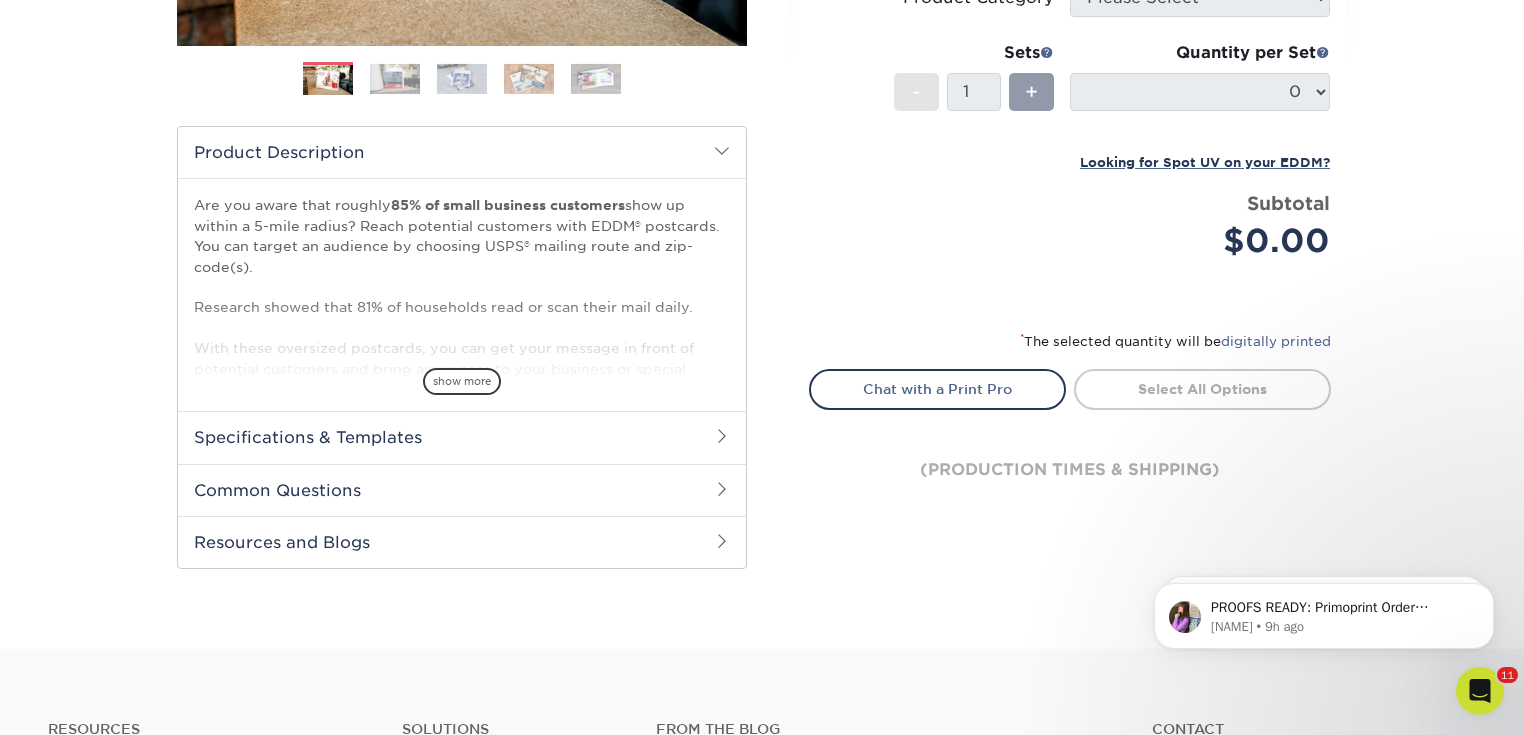 scroll, scrollTop: 0, scrollLeft: 0, axis: both 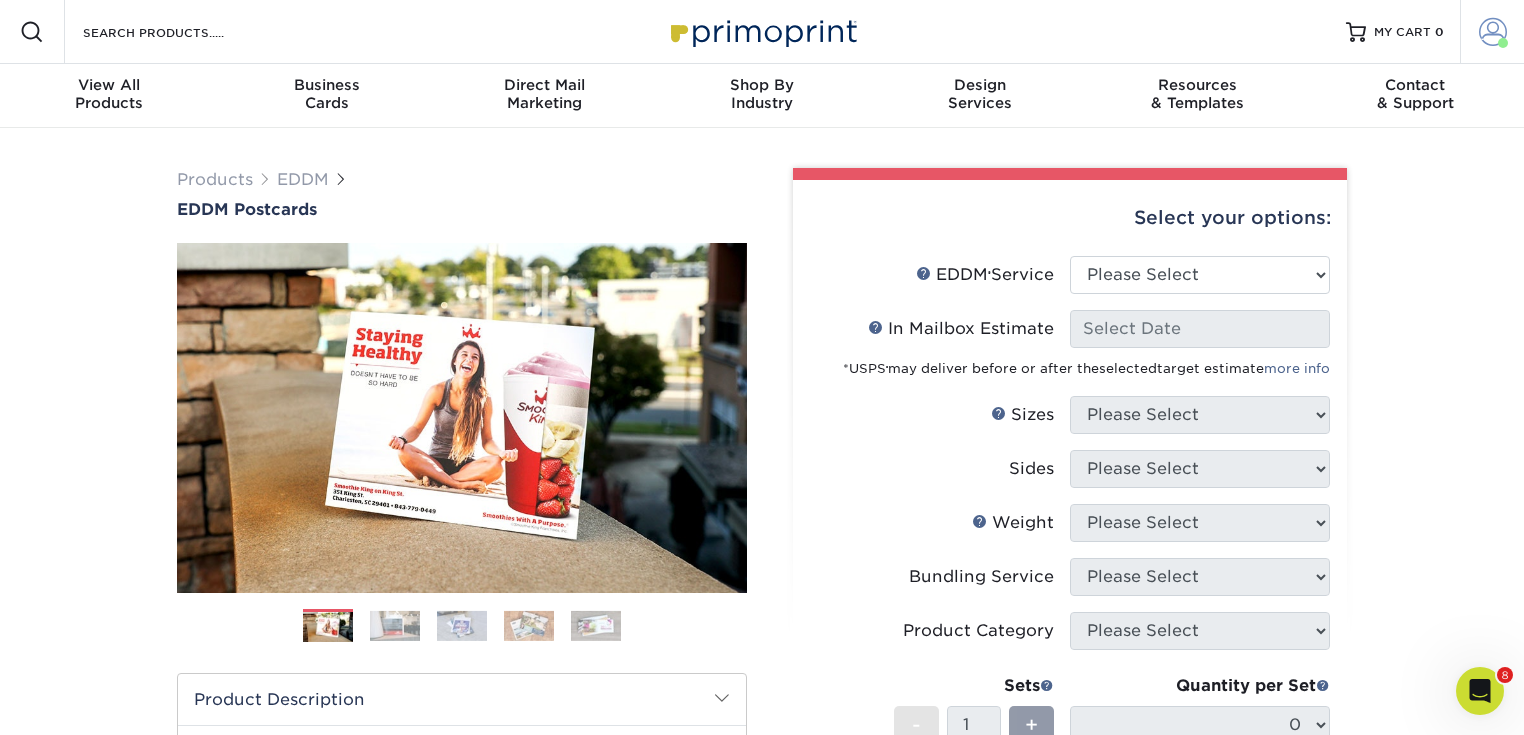 click at bounding box center (1493, 32) 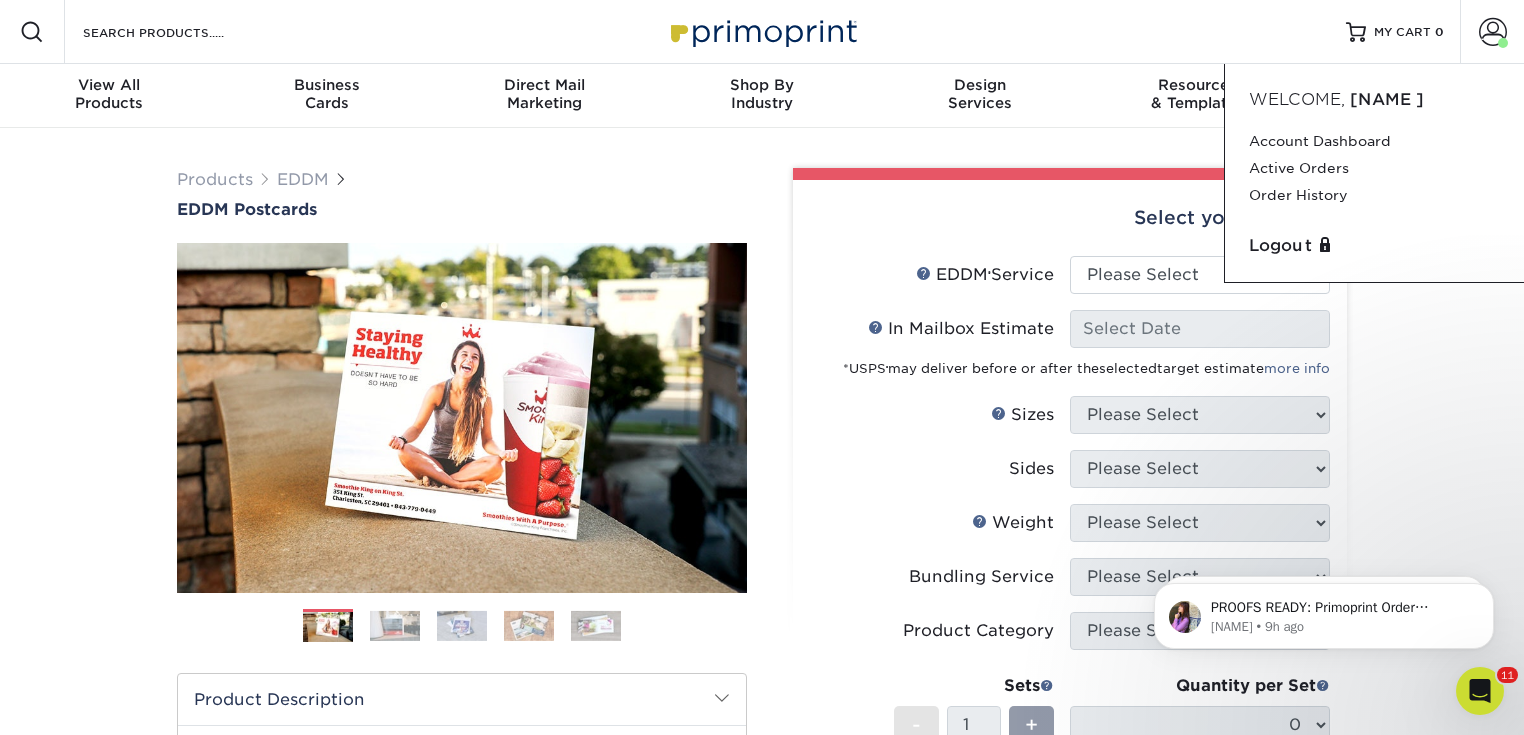 scroll, scrollTop: 0, scrollLeft: 0, axis: both 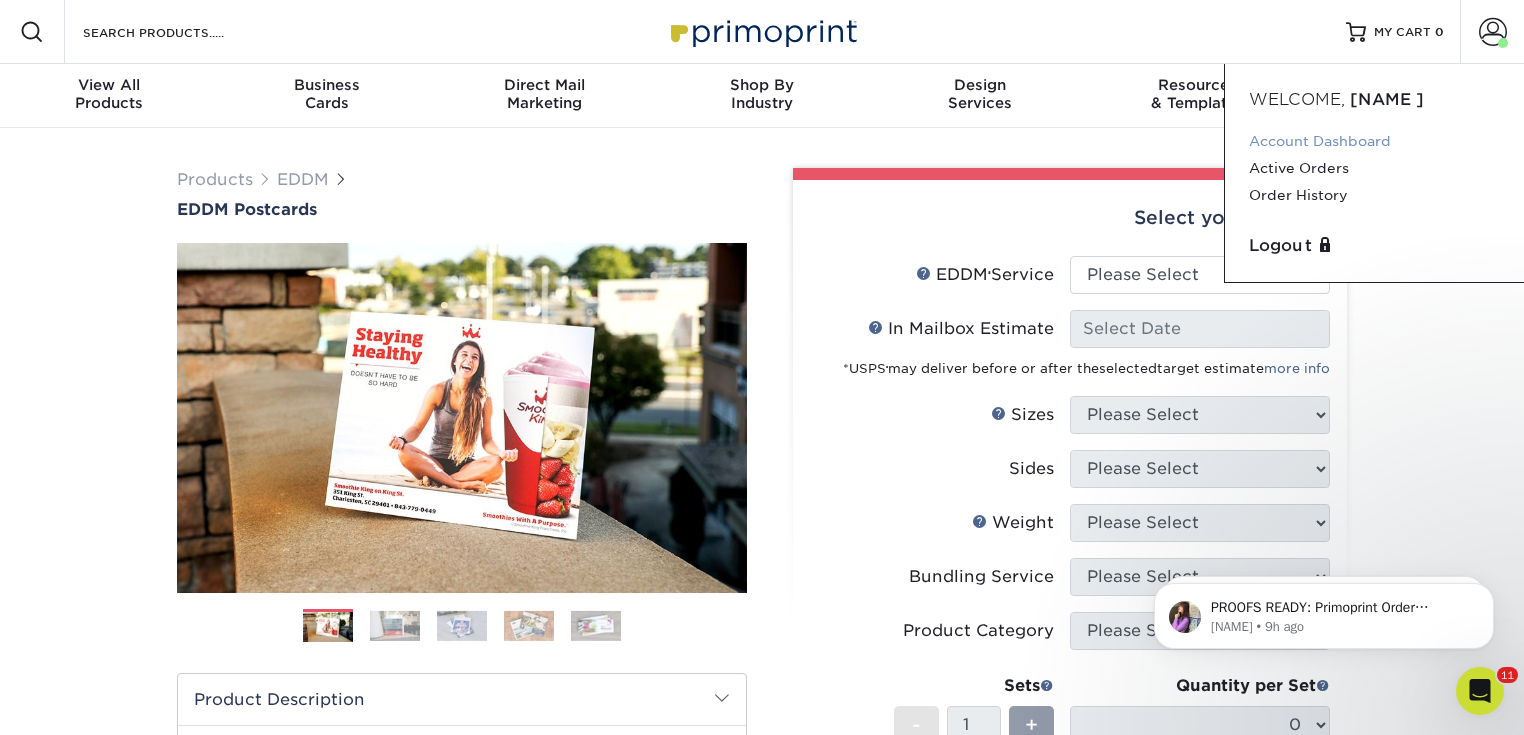 click on "Account Dashboard" at bounding box center [1374, 141] 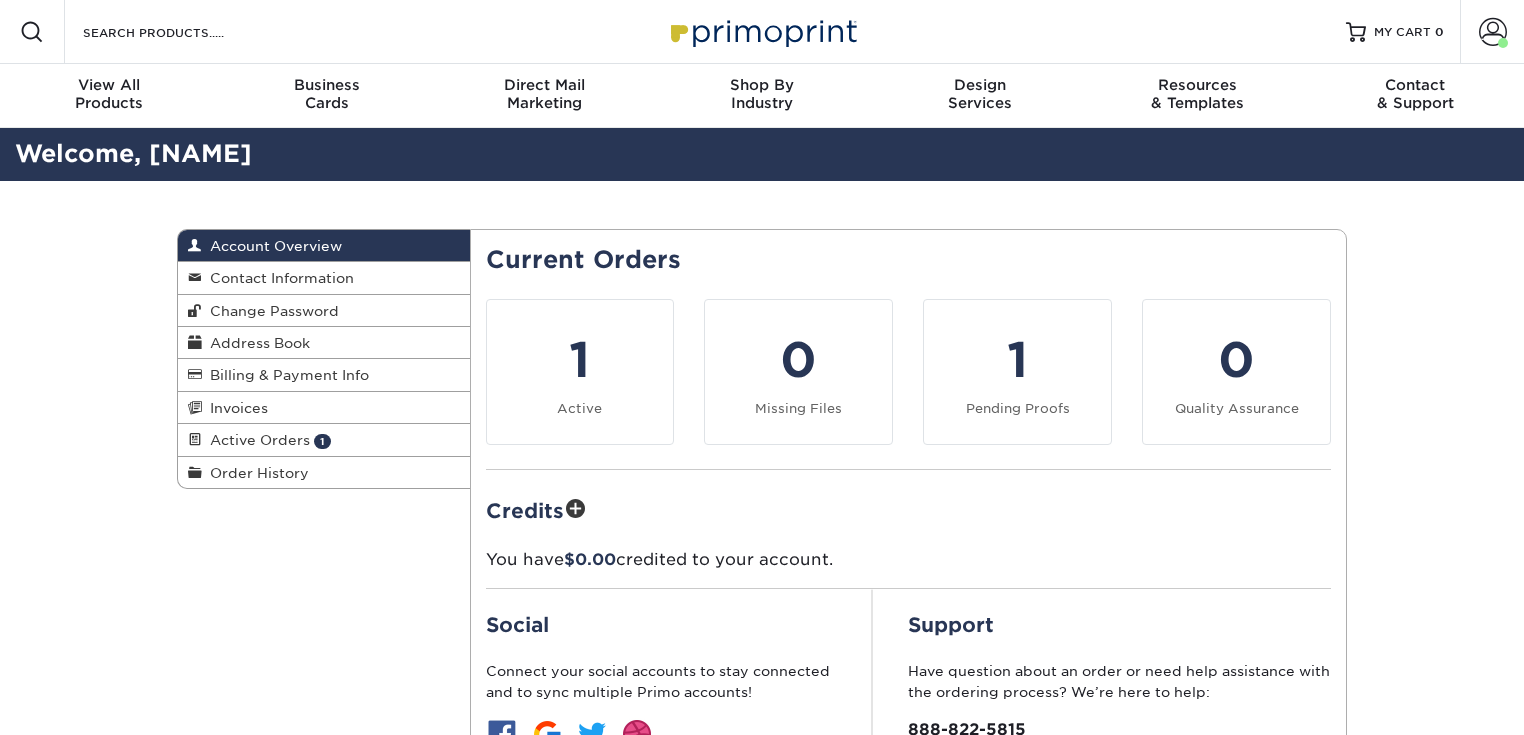 scroll, scrollTop: 0, scrollLeft: 0, axis: both 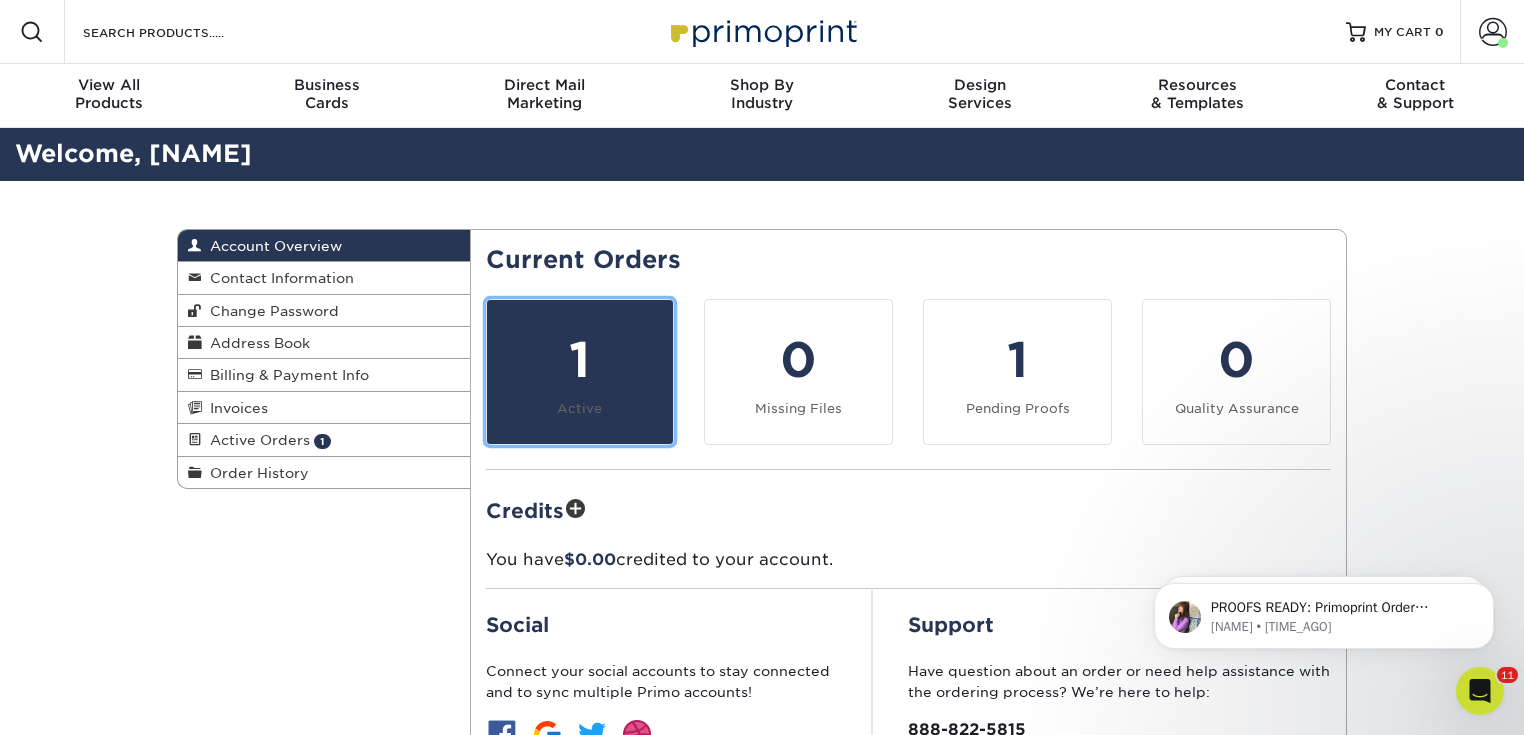 click on "Active" at bounding box center [579, 408] 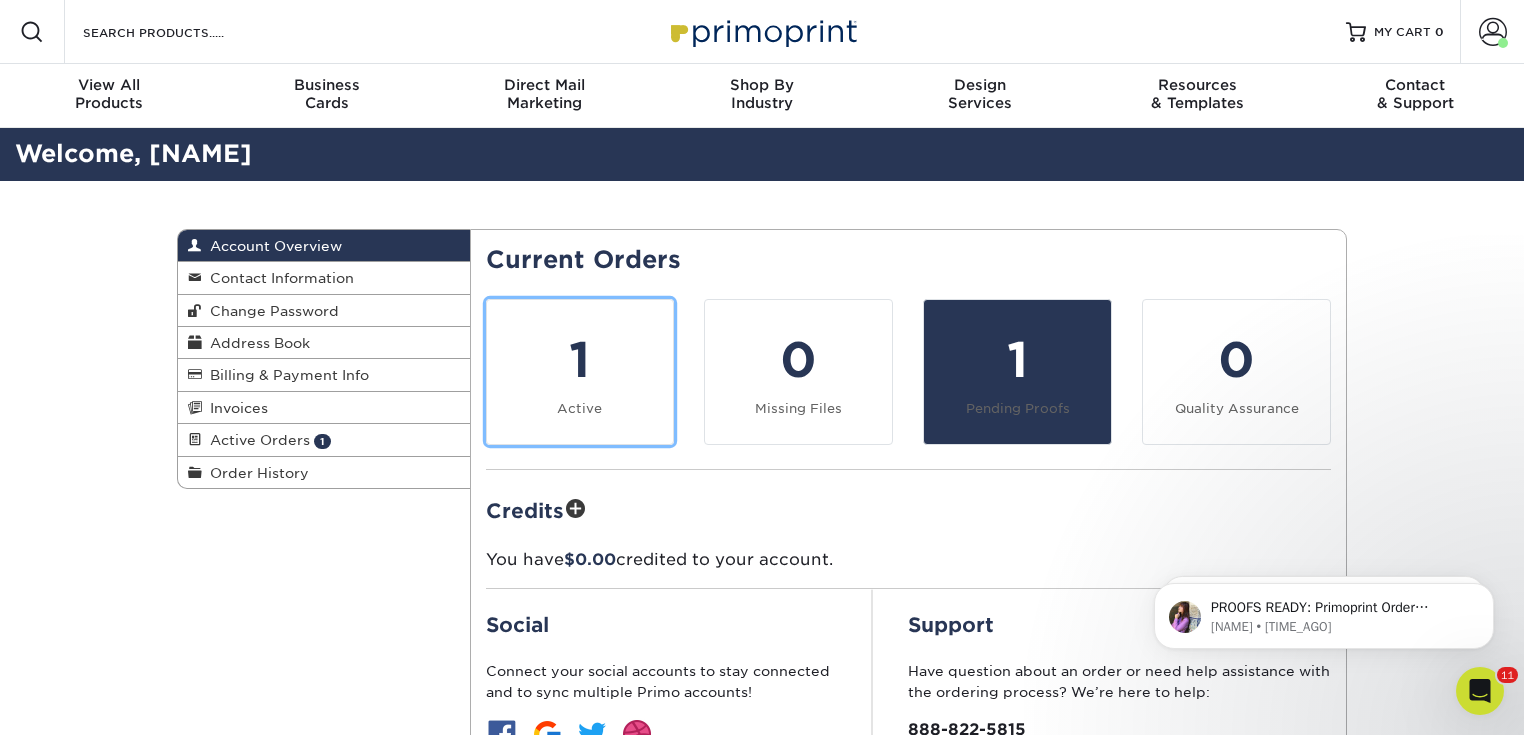 scroll, scrollTop: 81, scrollLeft: 0, axis: vertical 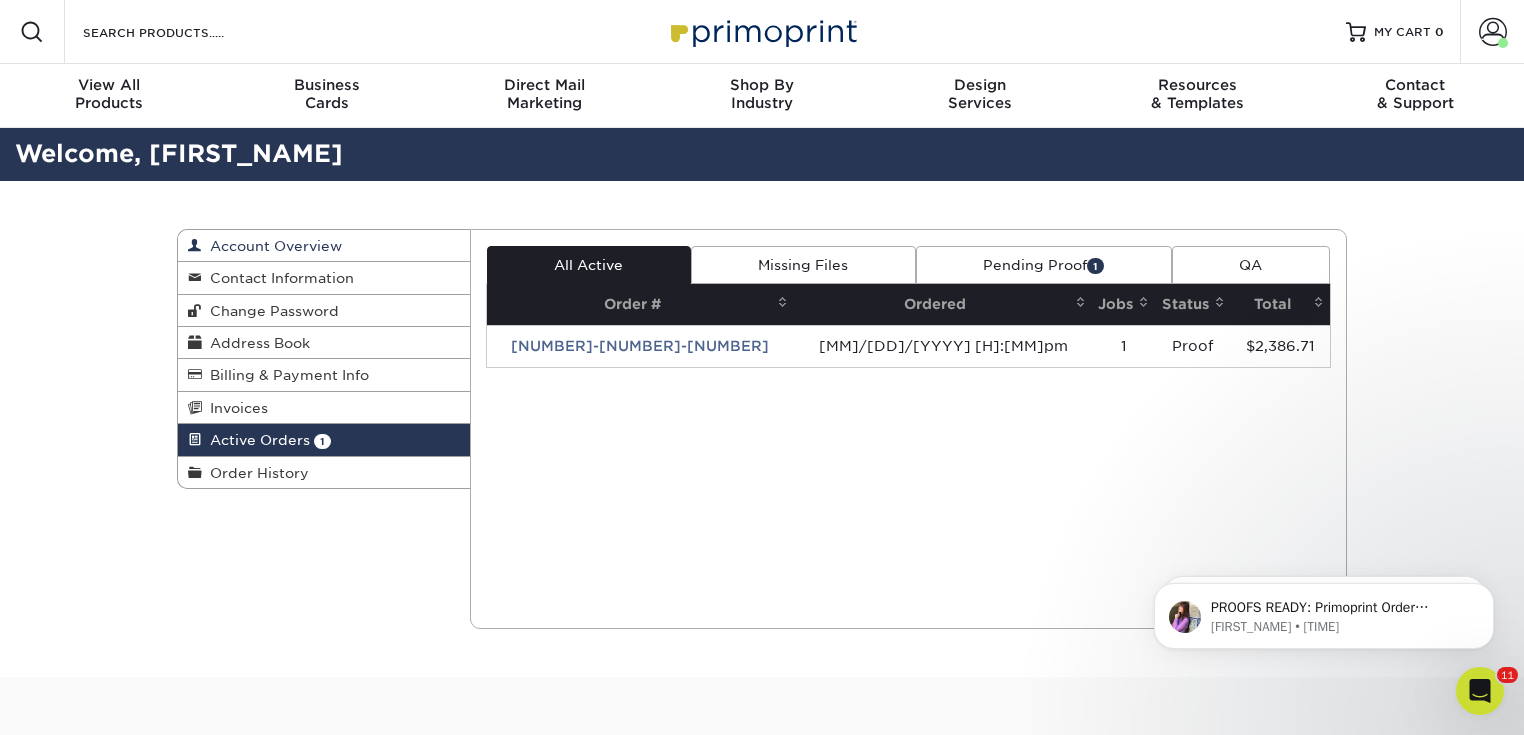 click on "Account Overview" at bounding box center [272, 246] 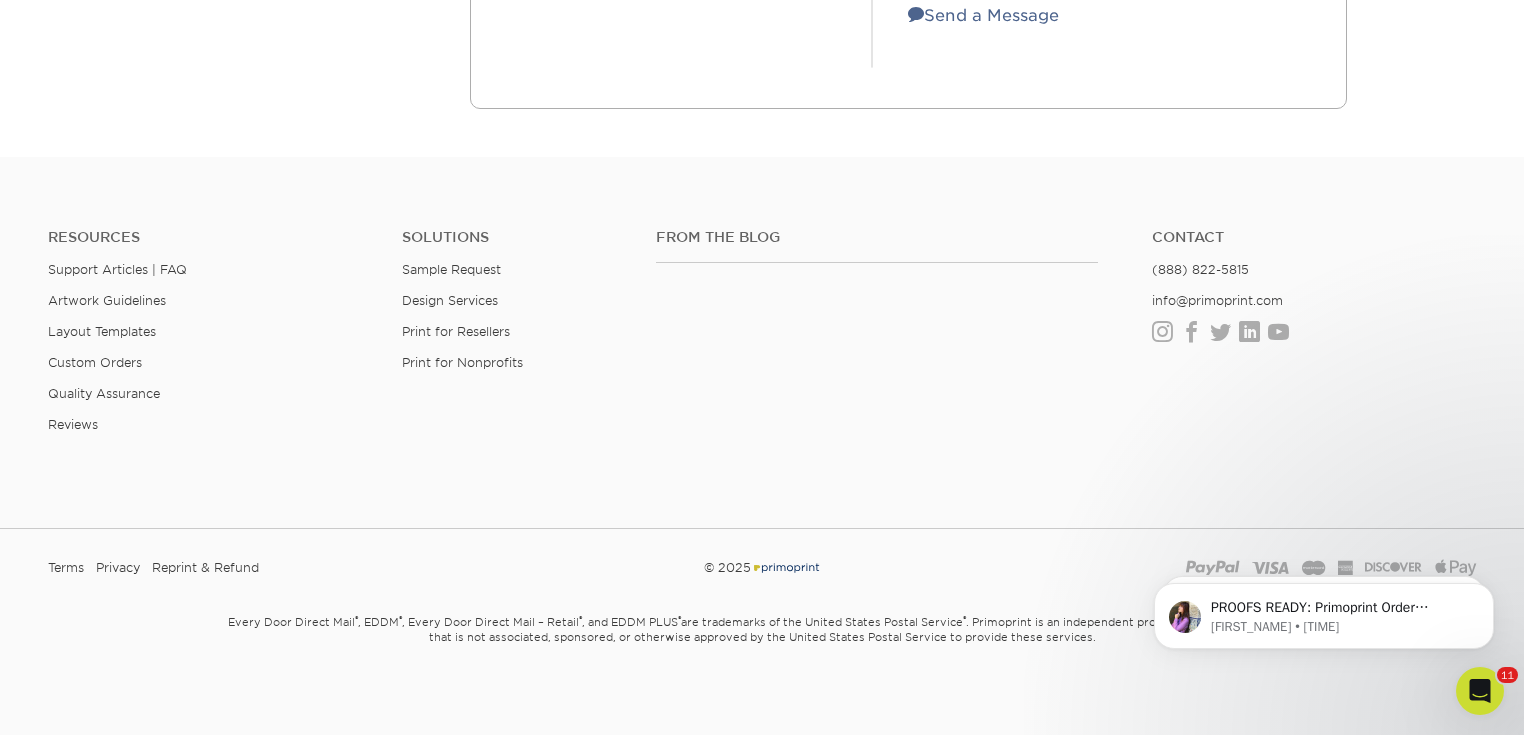 scroll, scrollTop: 782, scrollLeft: 0, axis: vertical 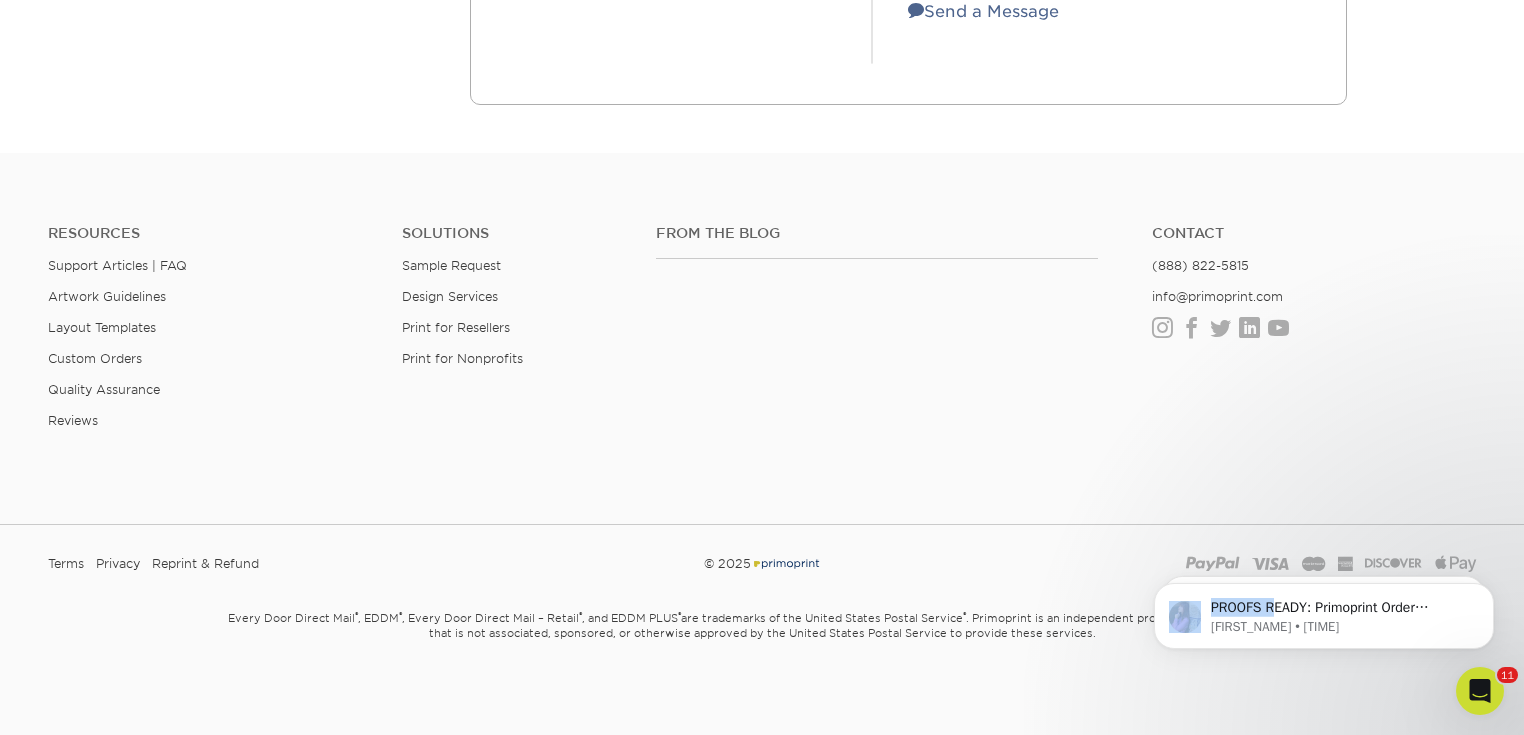 drag, startPoint x: 1274, startPoint y: 766, endPoint x: 1278, endPoint y: 681, distance: 85.09406 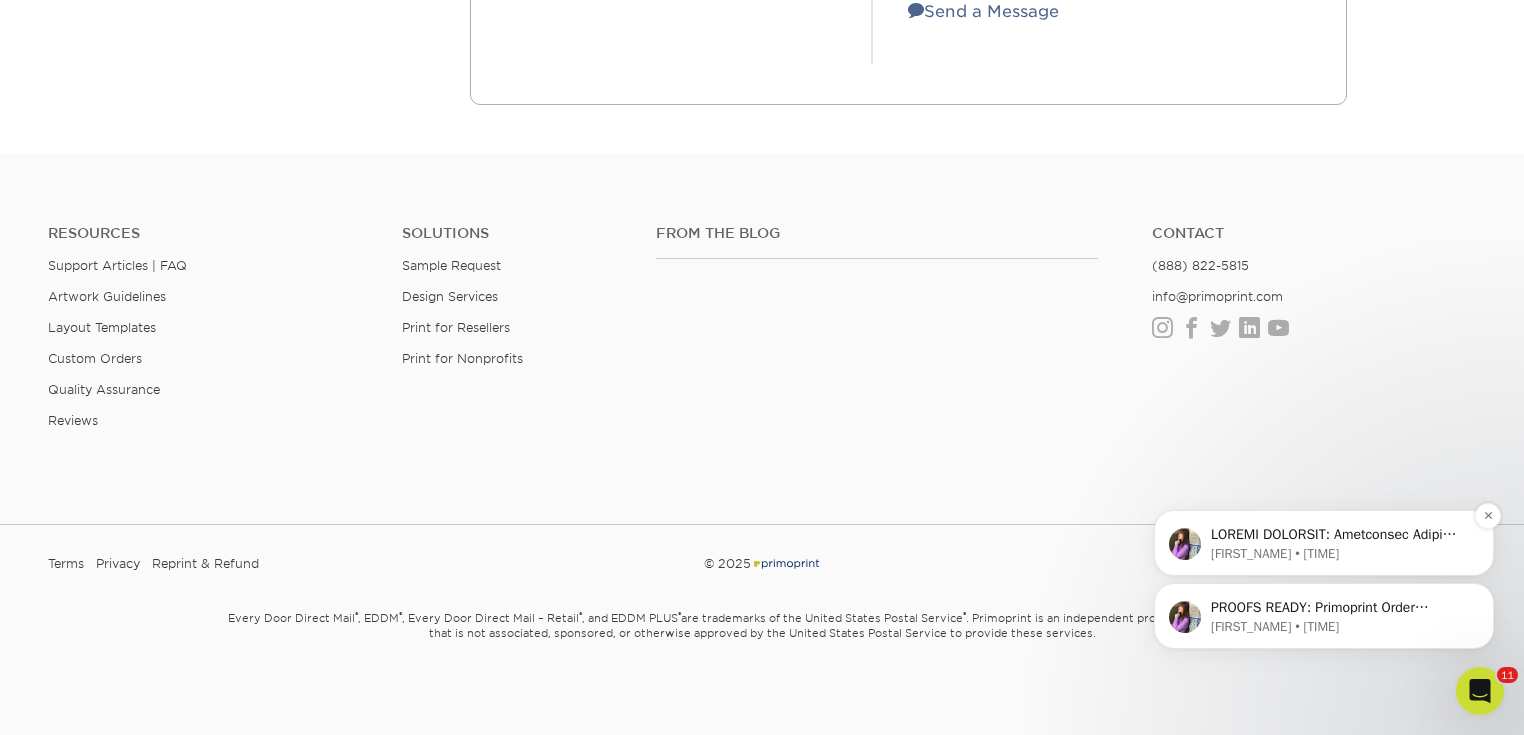 click at bounding box center (1340, 535) 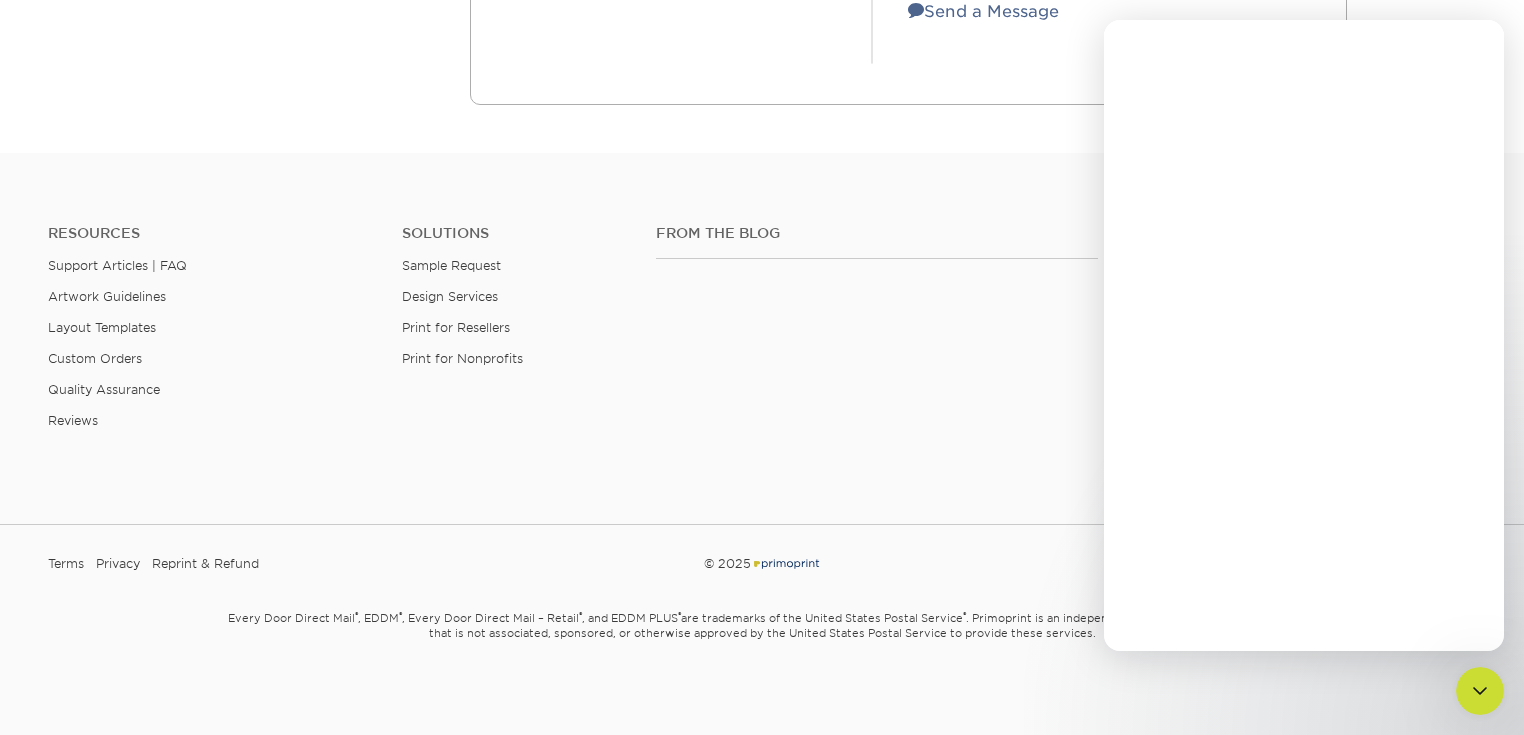 scroll, scrollTop: 0, scrollLeft: 0, axis: both 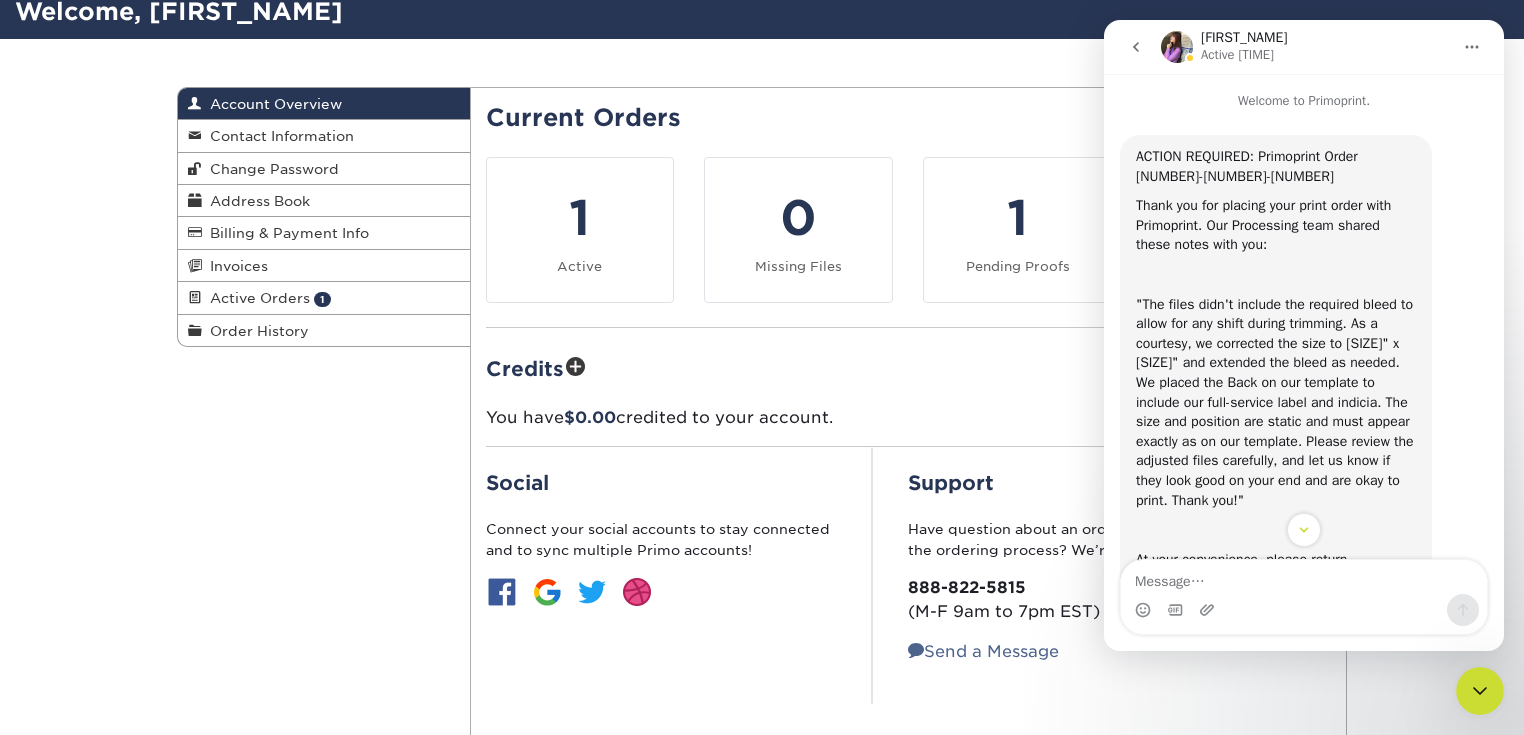 click on "Credits
You have  $0.00  credited to your account." at bounding box center [909, 391] 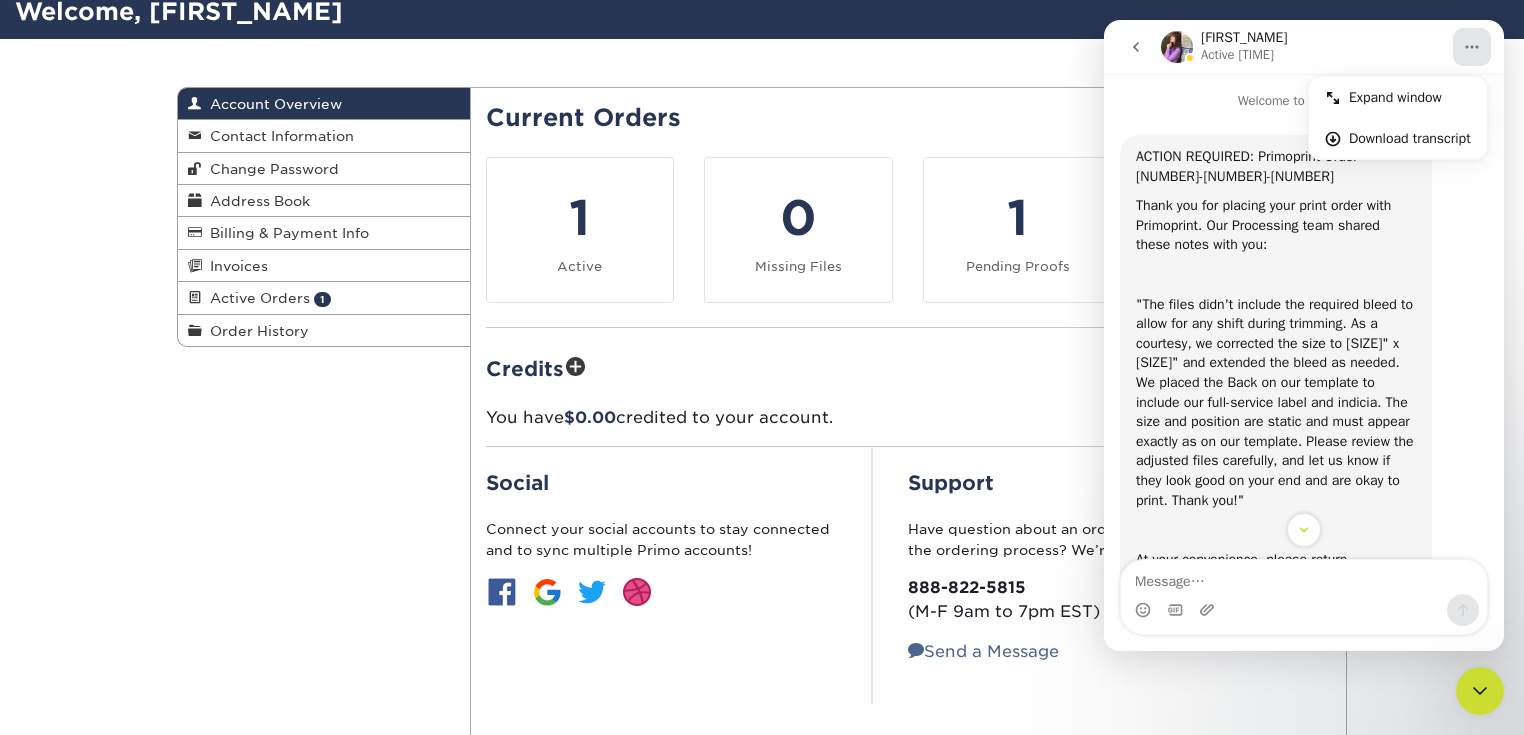 click on "Current Orders" at bounding box center (909, 118) 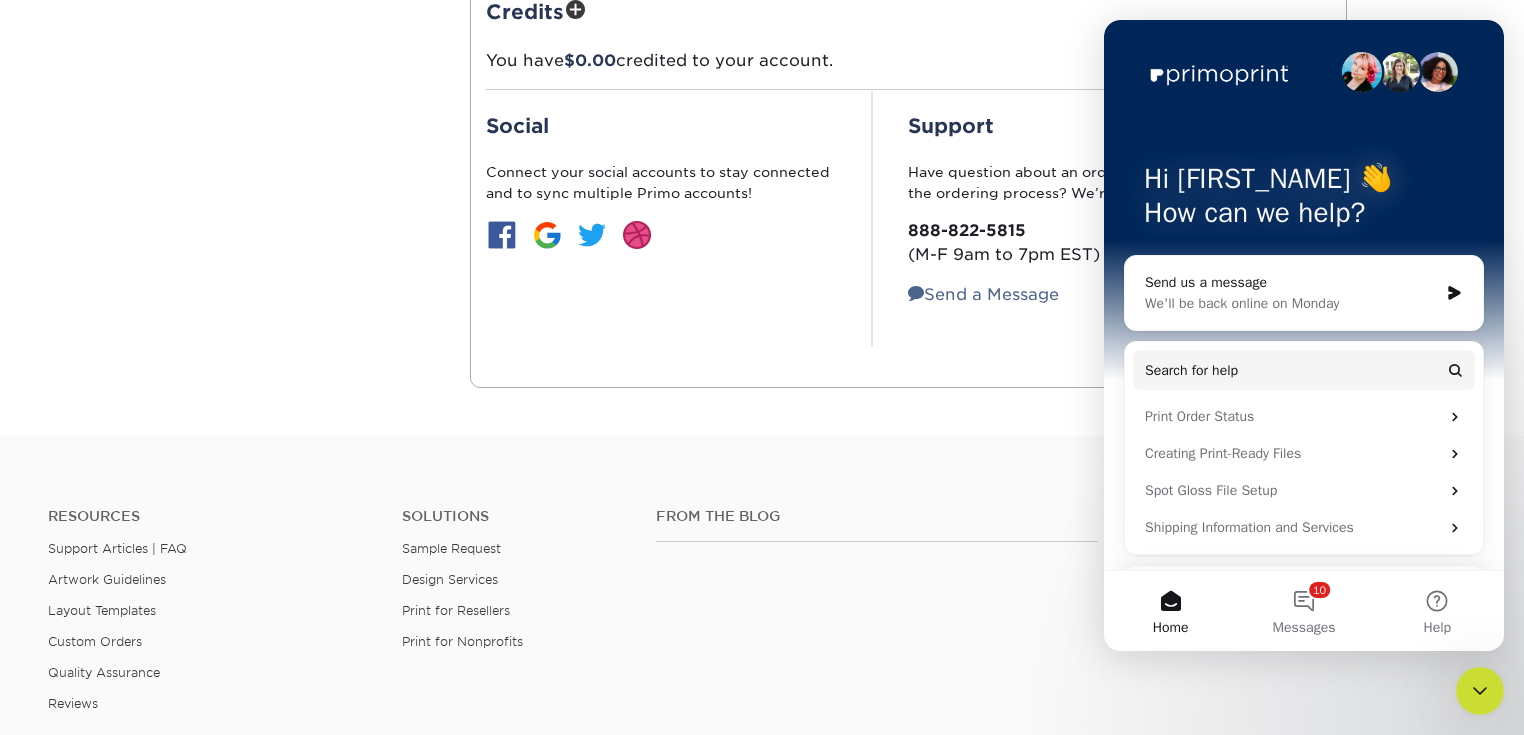 scroll, scrollTop: 782, scrollLeft: 0, axis: vertical 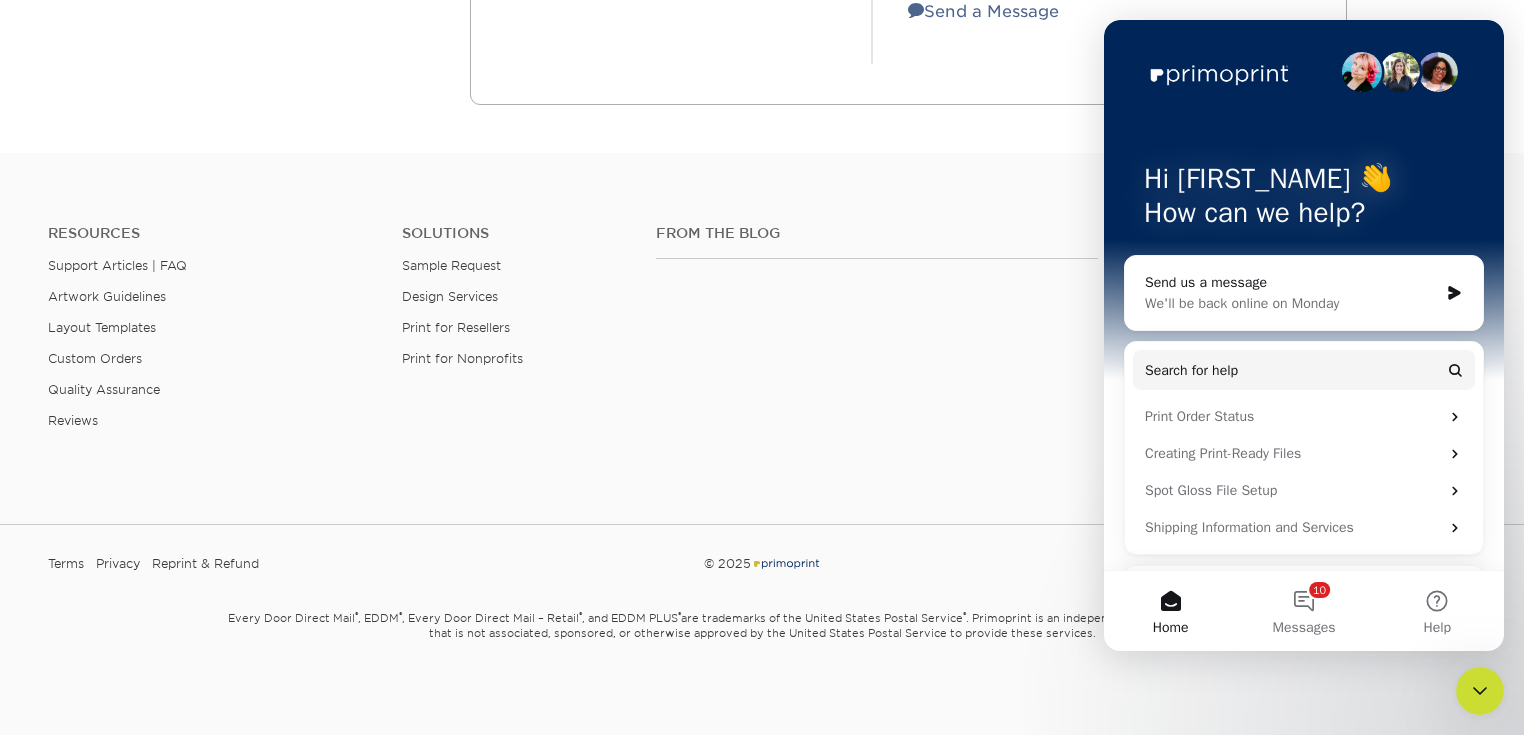 click 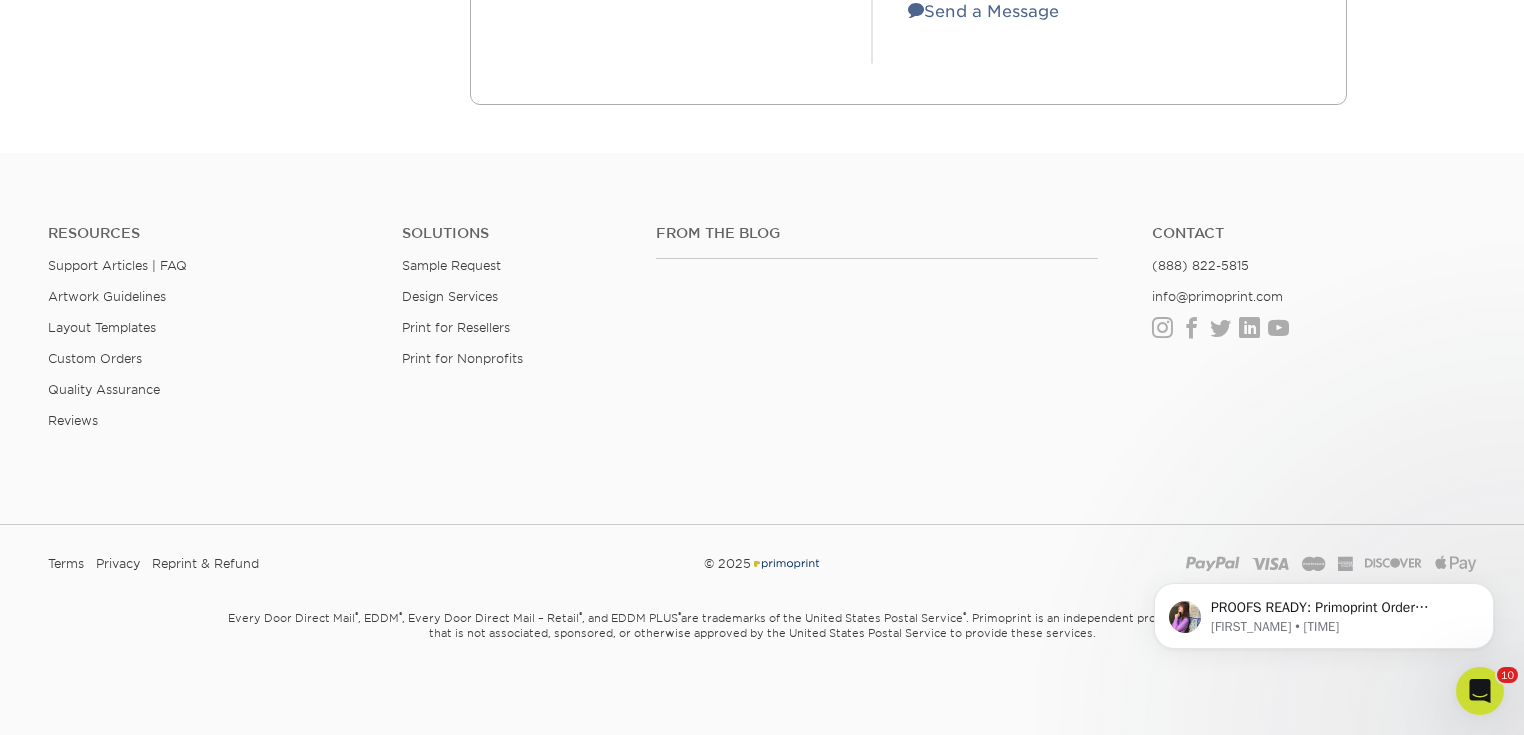 scroll, scrollTop: 0, scrollLeft: 0, axis: both 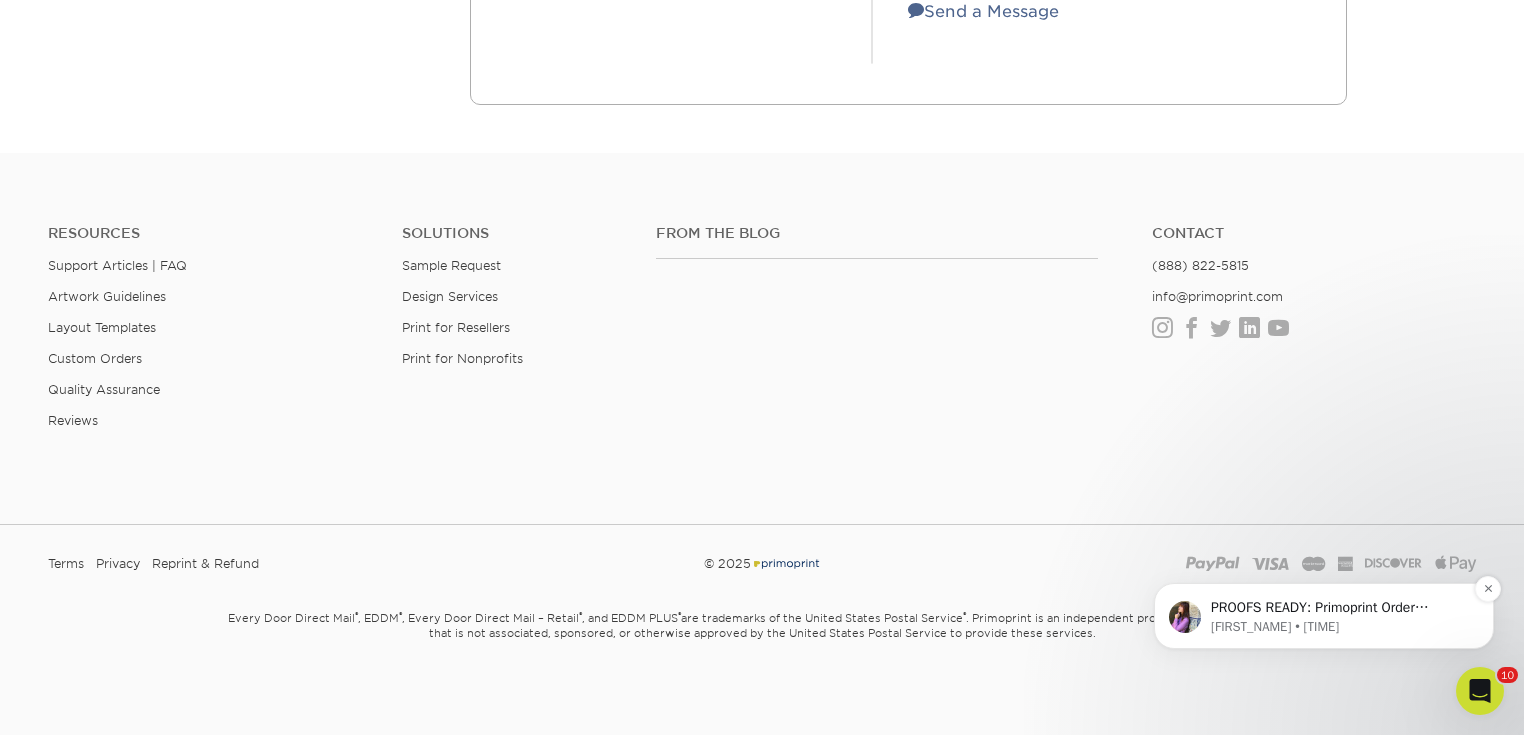 click on "PROOFS READY: Primoprint Order 2585-63059-69364  Thank you for placing your print order with Primoprint. Unfortunately, we have not yet received your approval of the proofs for your order.   At your convenience, please return to www.primoprint.com and log in to your account. From there, go to Account &gt; Active Orders &gt; Pending Proofs. You may then review your proofs and either approve or reject each one.   Once approved, the order will be submitted to production shortly. Please let us know if you have any questions or concerns regarding your proofs or your order. You will receive a copy of this message by email" at bounding box center [1340, 608] 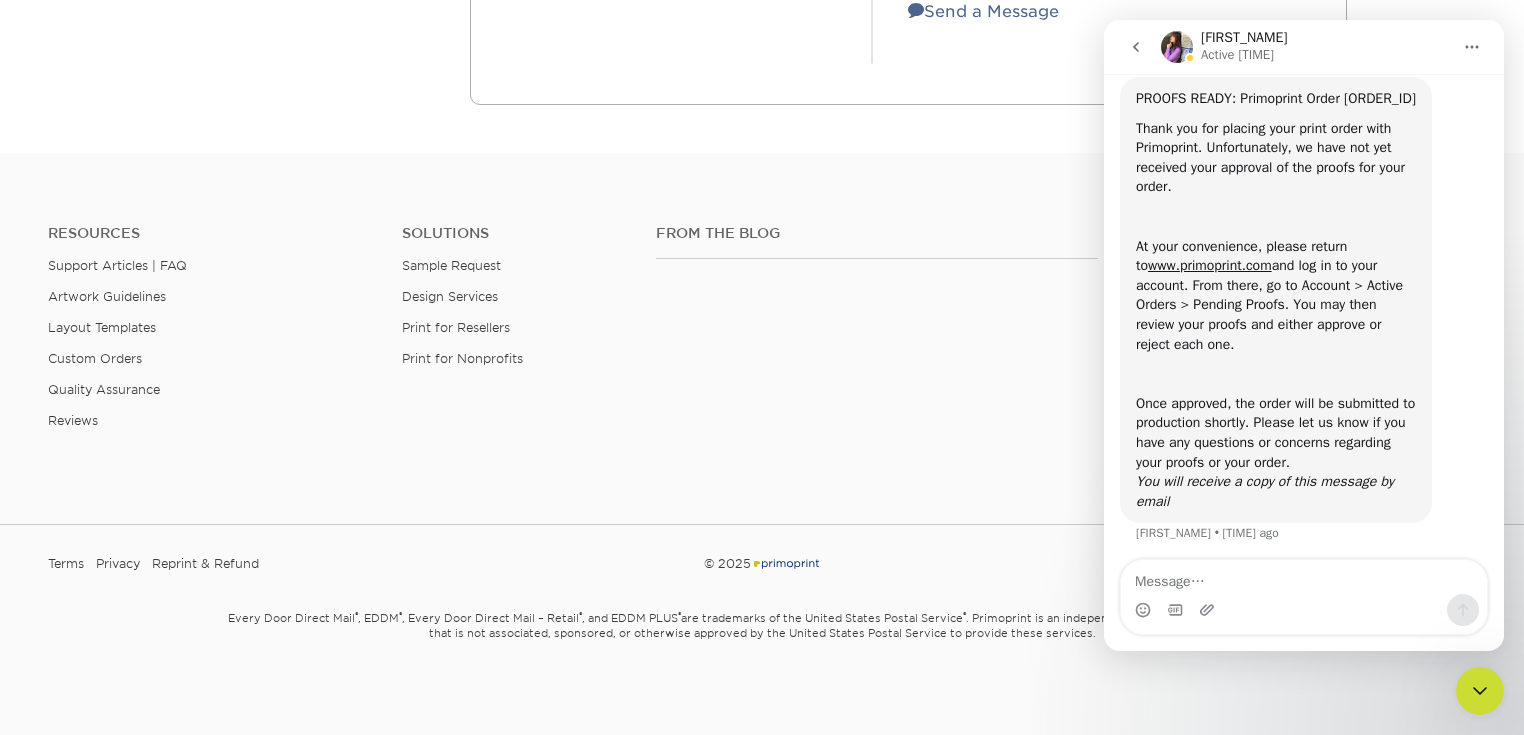 scroll, scrollTop: 82, scrollLeft: 0, axis: vertical 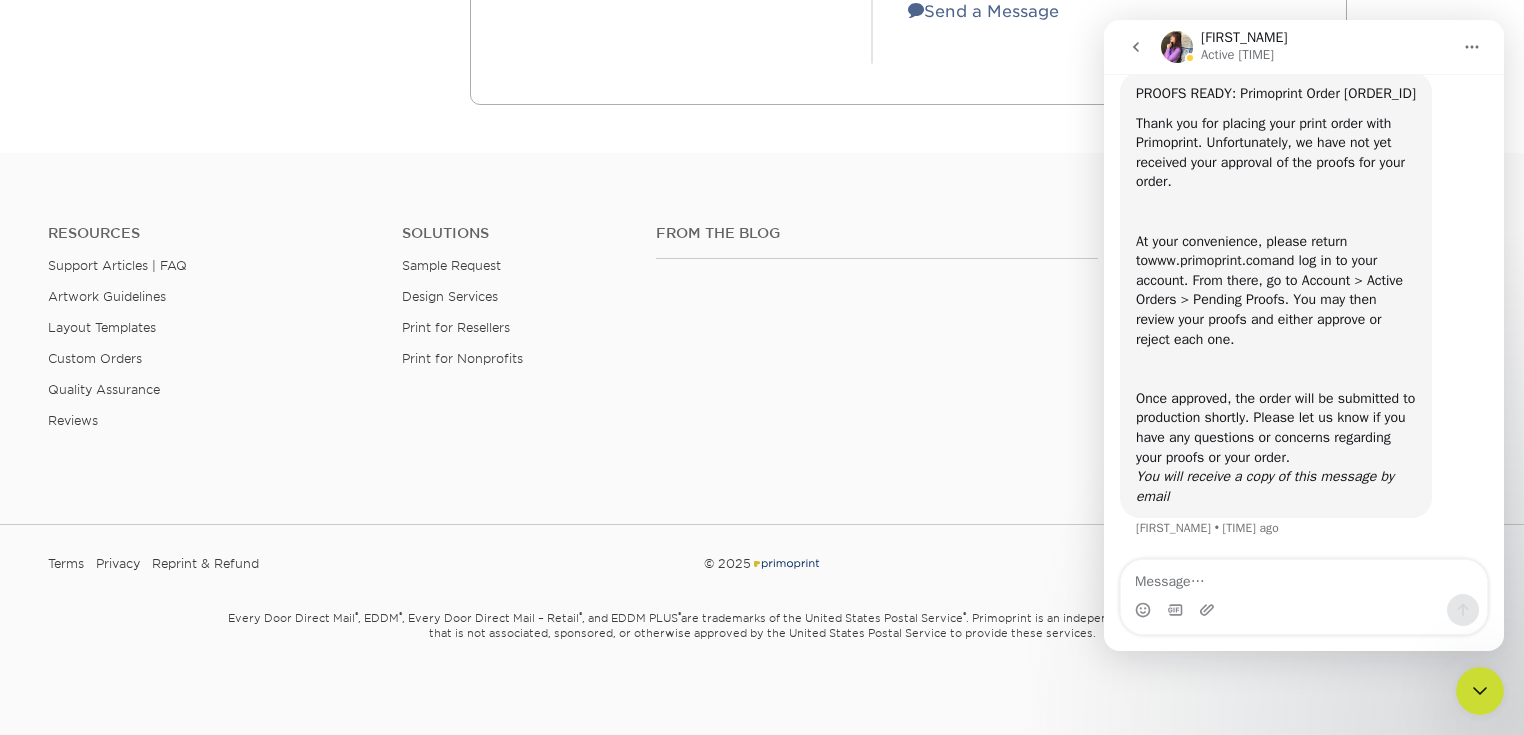 click on "www.primoprint.com" at bounding box center [1210, 260] 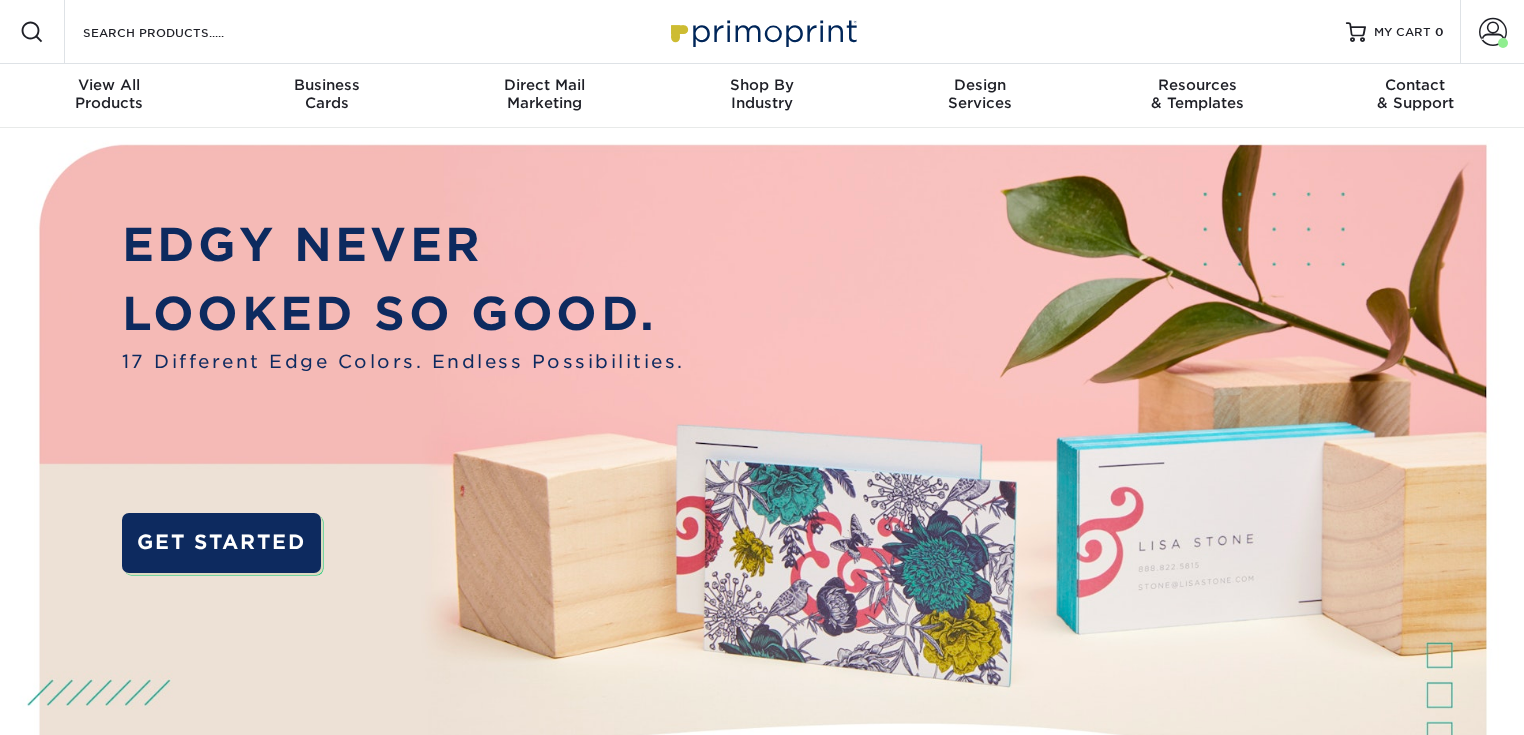 scroll, scrollTop: 0, scrollLeft: 0, axis: both 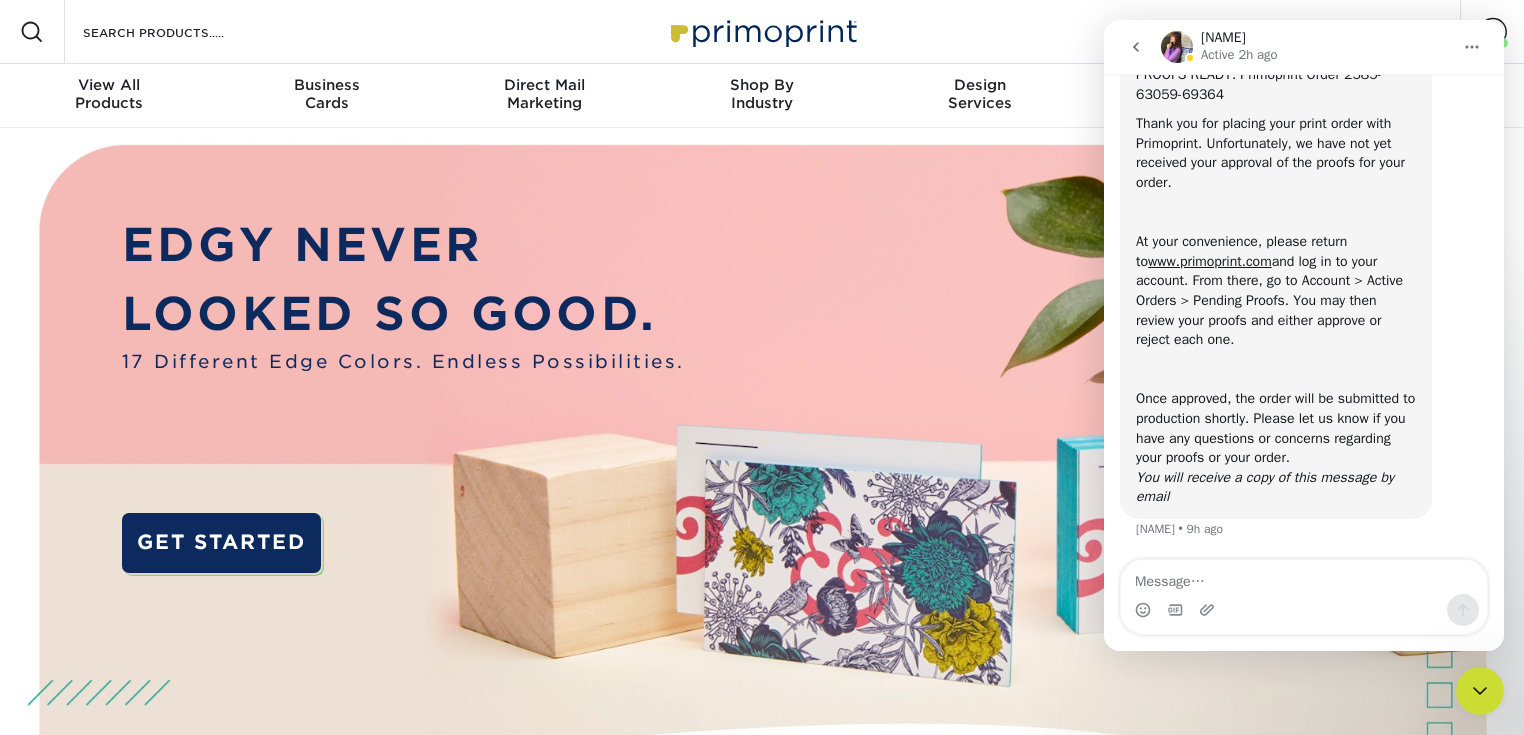 click 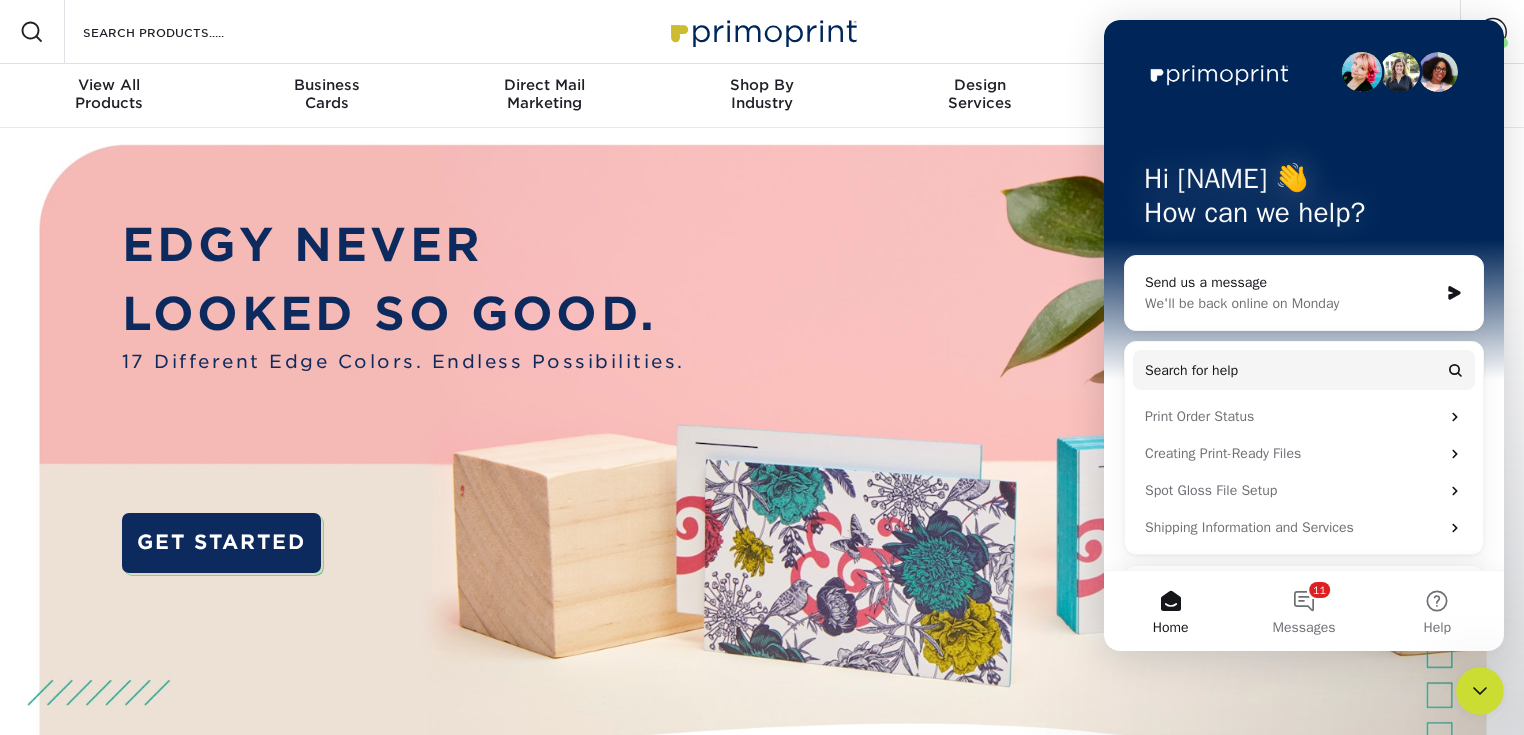 scroll, scrollTop: 0, scrollLeft: 0, axis: both 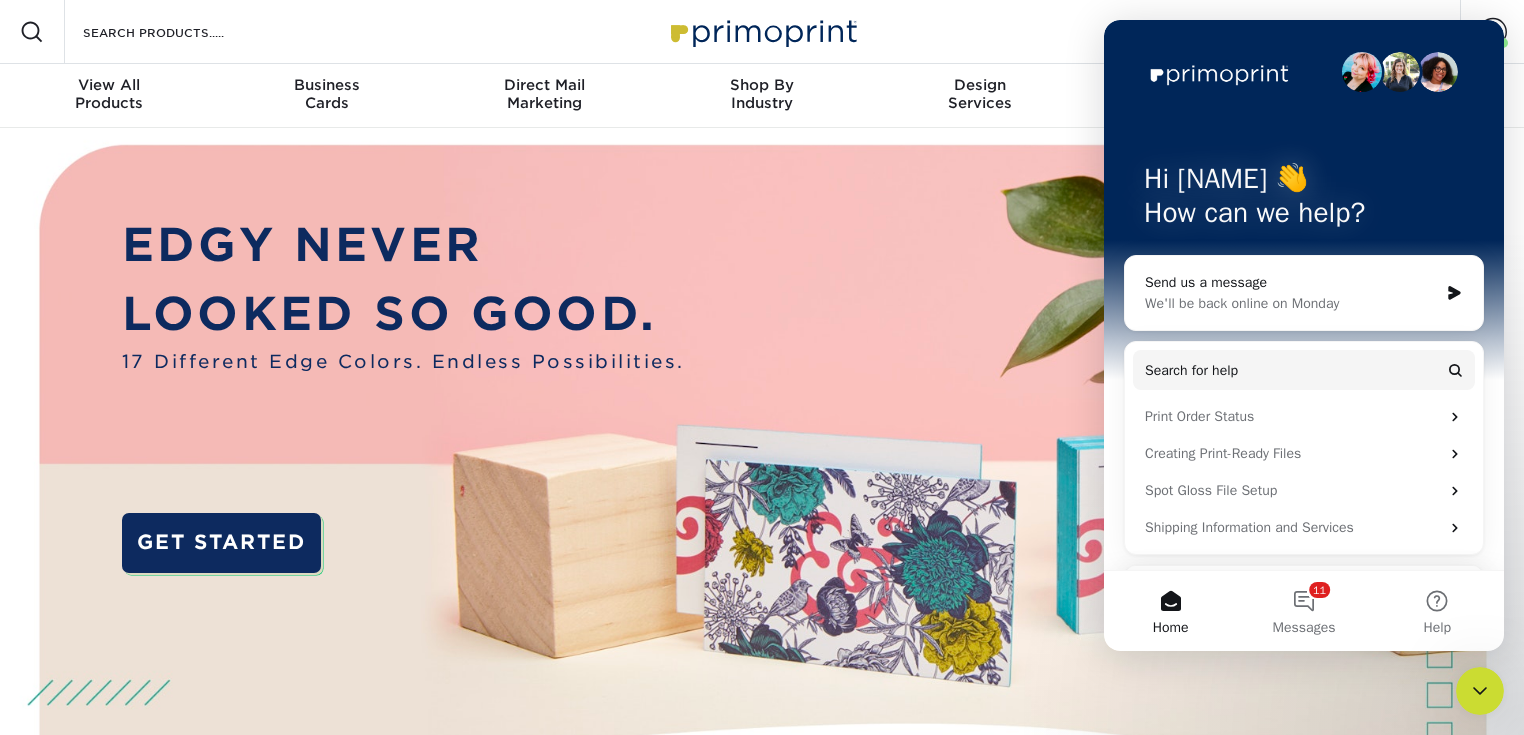 click on "Resources Menu
Search Products
Account
Welcome,   [NAME]
Account Dashboard
Active Orders
Order History
Logout
MY CART" at bounding box center [762, 32] 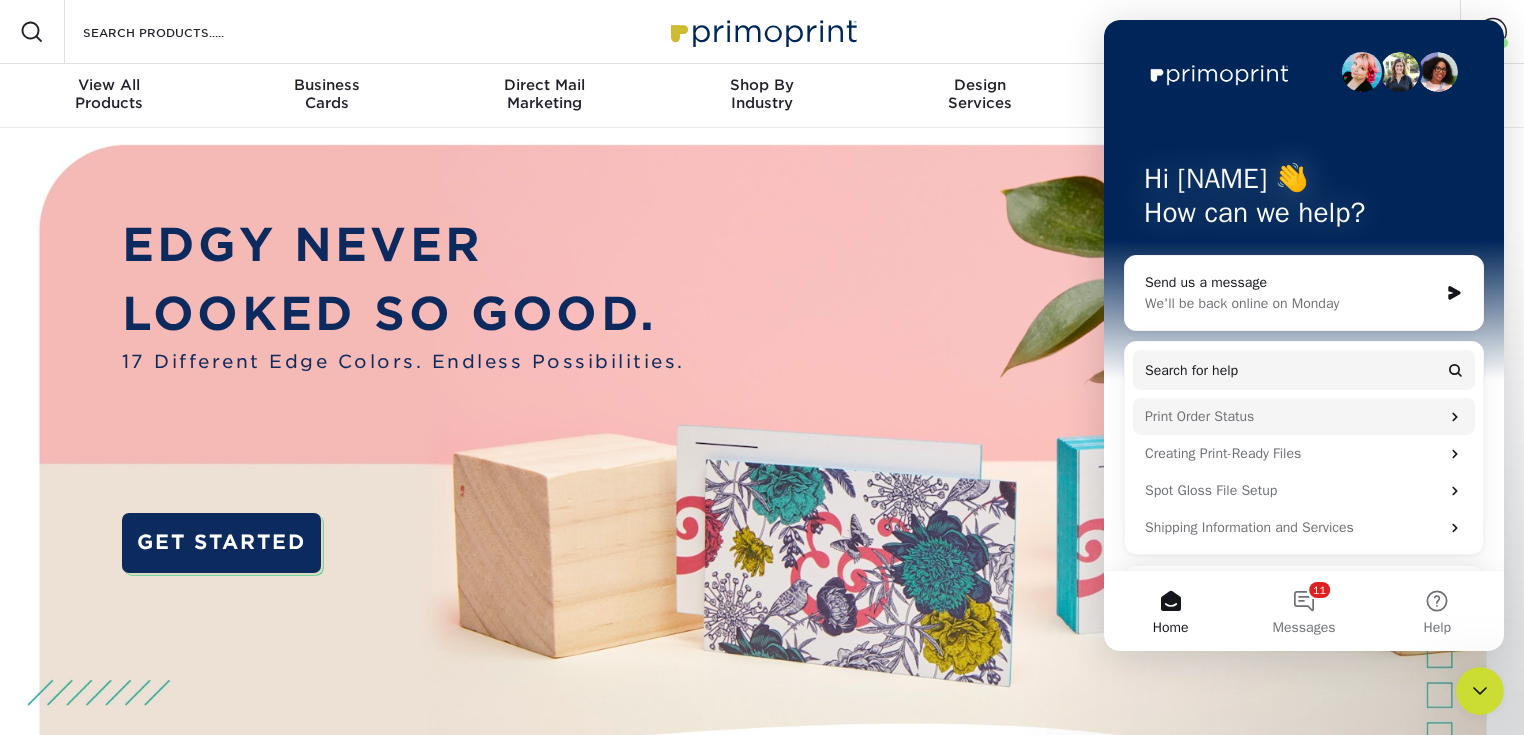 click on "Print Order Status" at bounding box center [1292, 416] 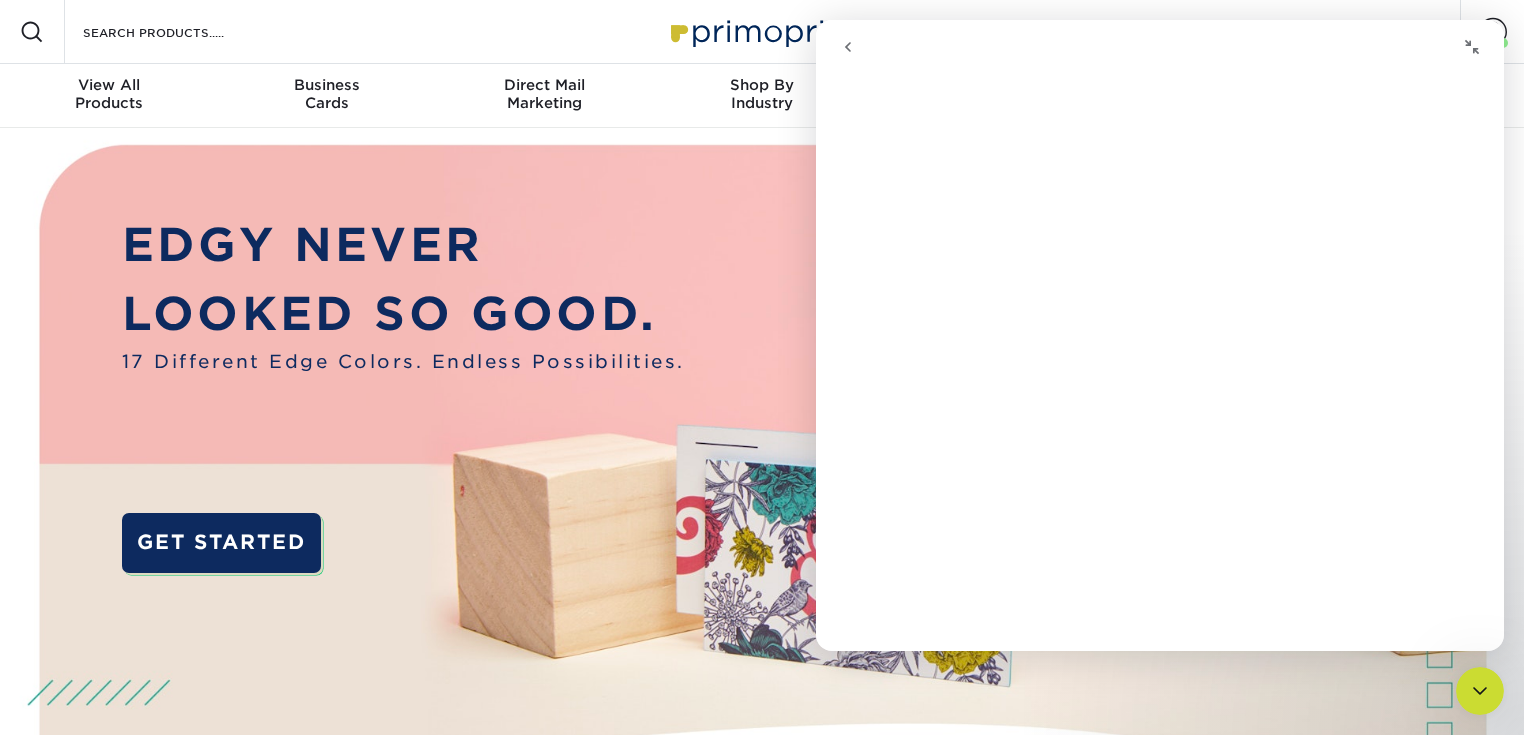 scroll, scrollTop: 320, scrollLeft: 0, axis: vertical 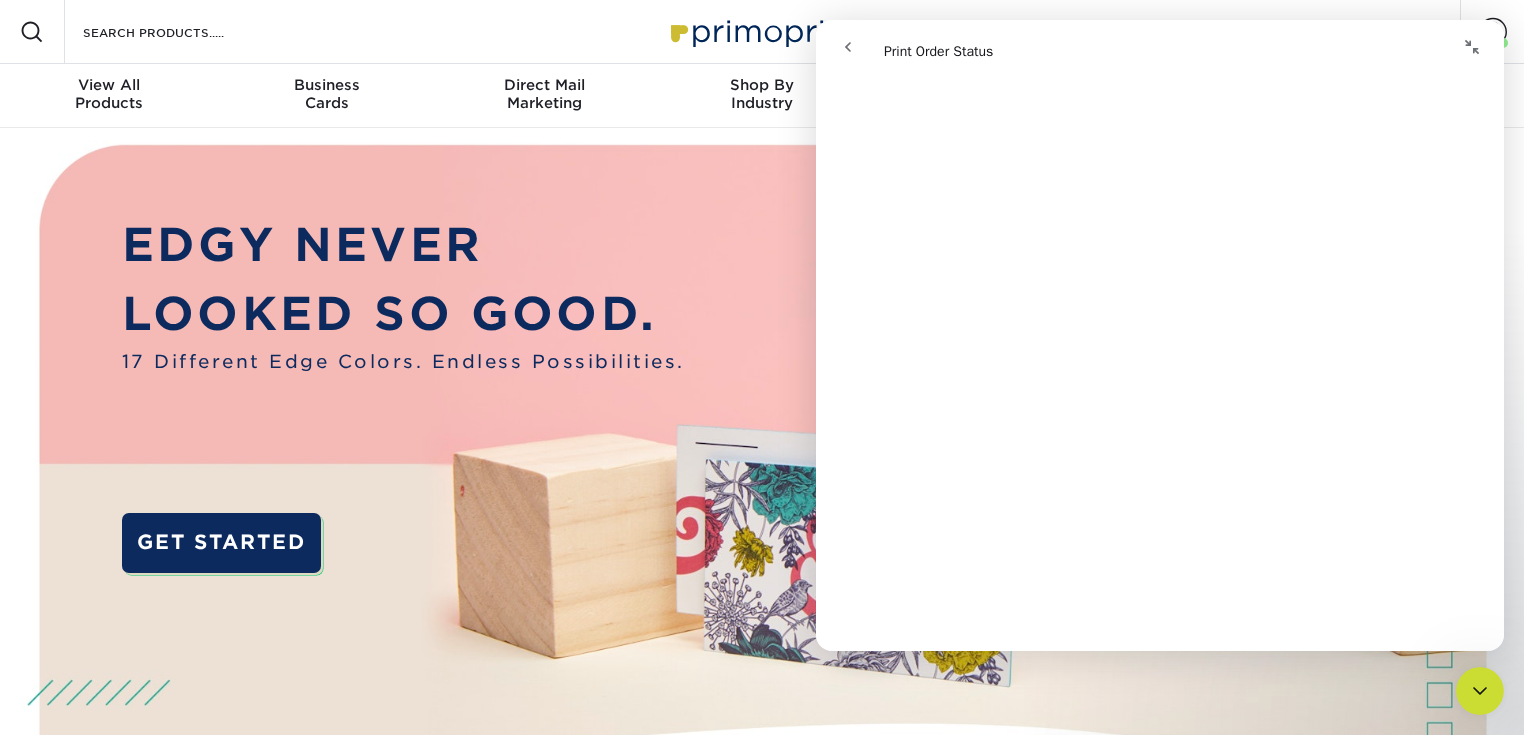 click on "EDGY NEVER" at bounding box center [403, 245] 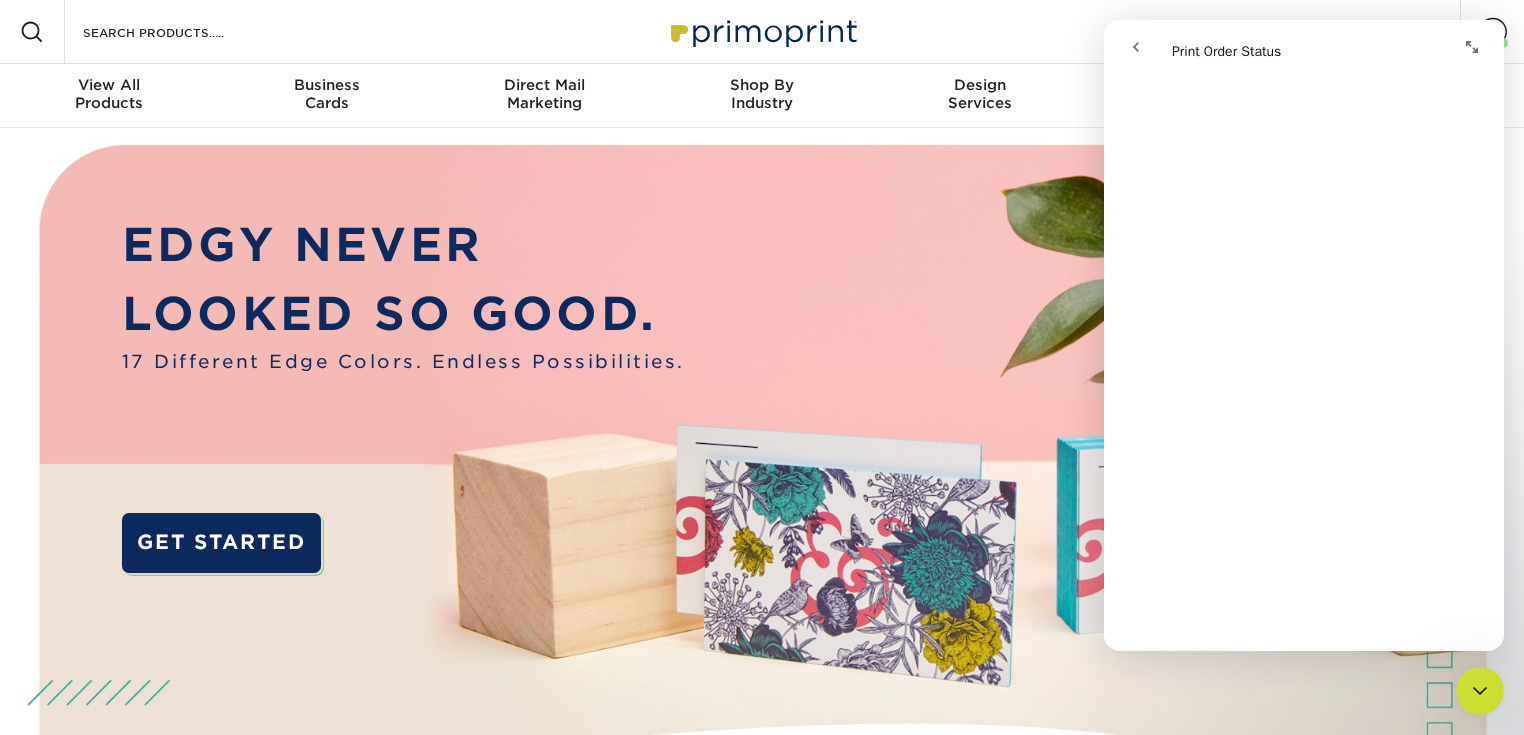 scroll, scrollTop: 314, scrollLeft: 0, axis: vertical 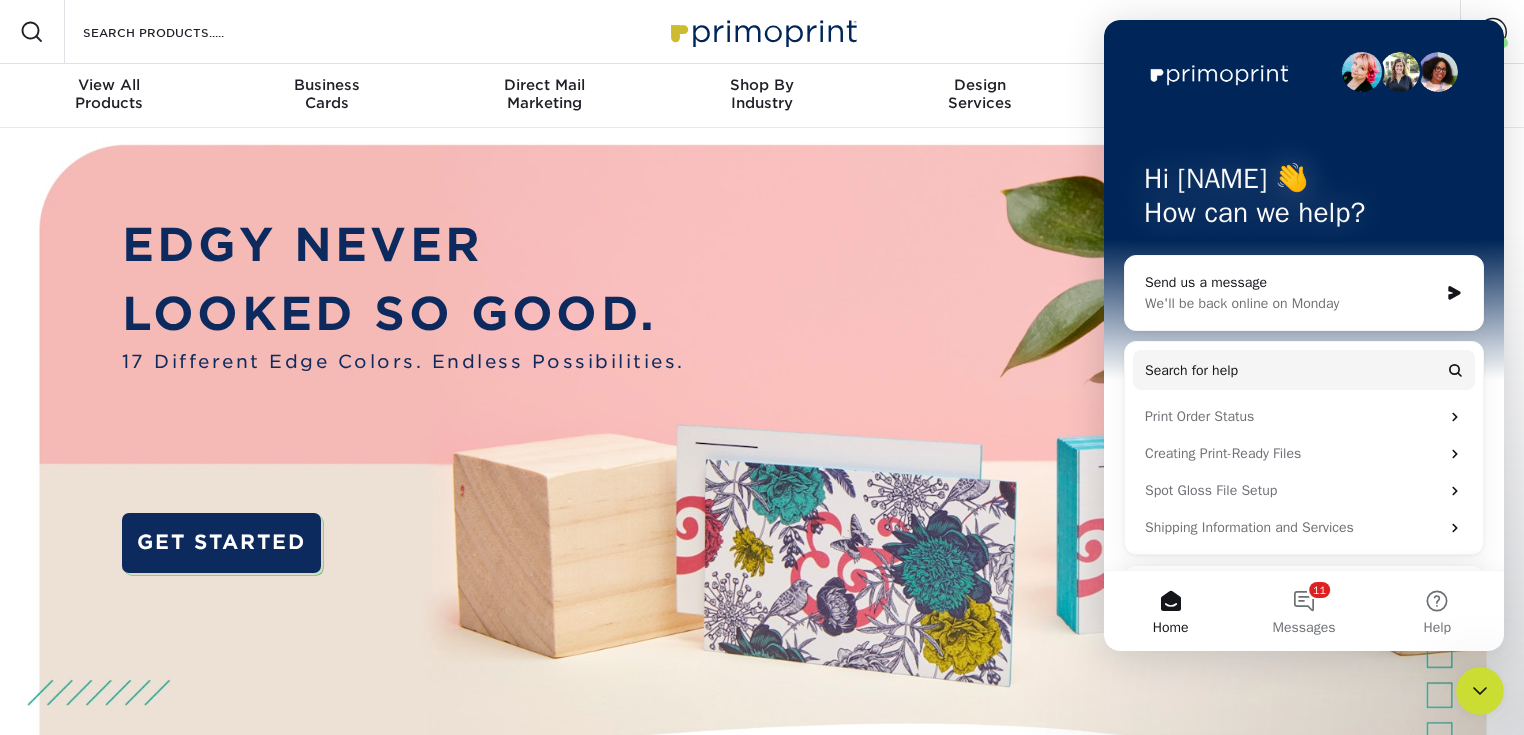 click at bounding box center [762, 505] 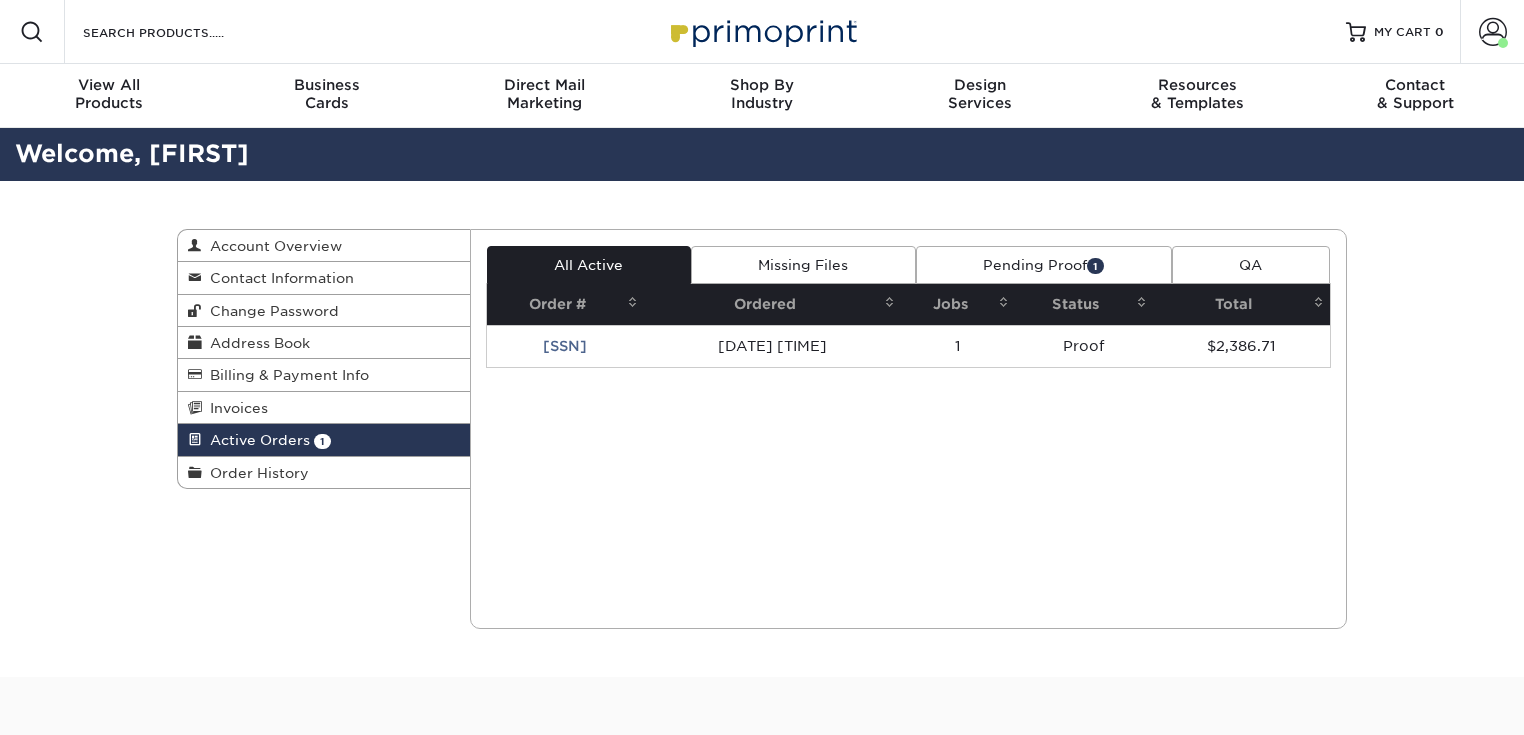 scroll, scrollTop: 0, scrollLeft: 0, axis: both 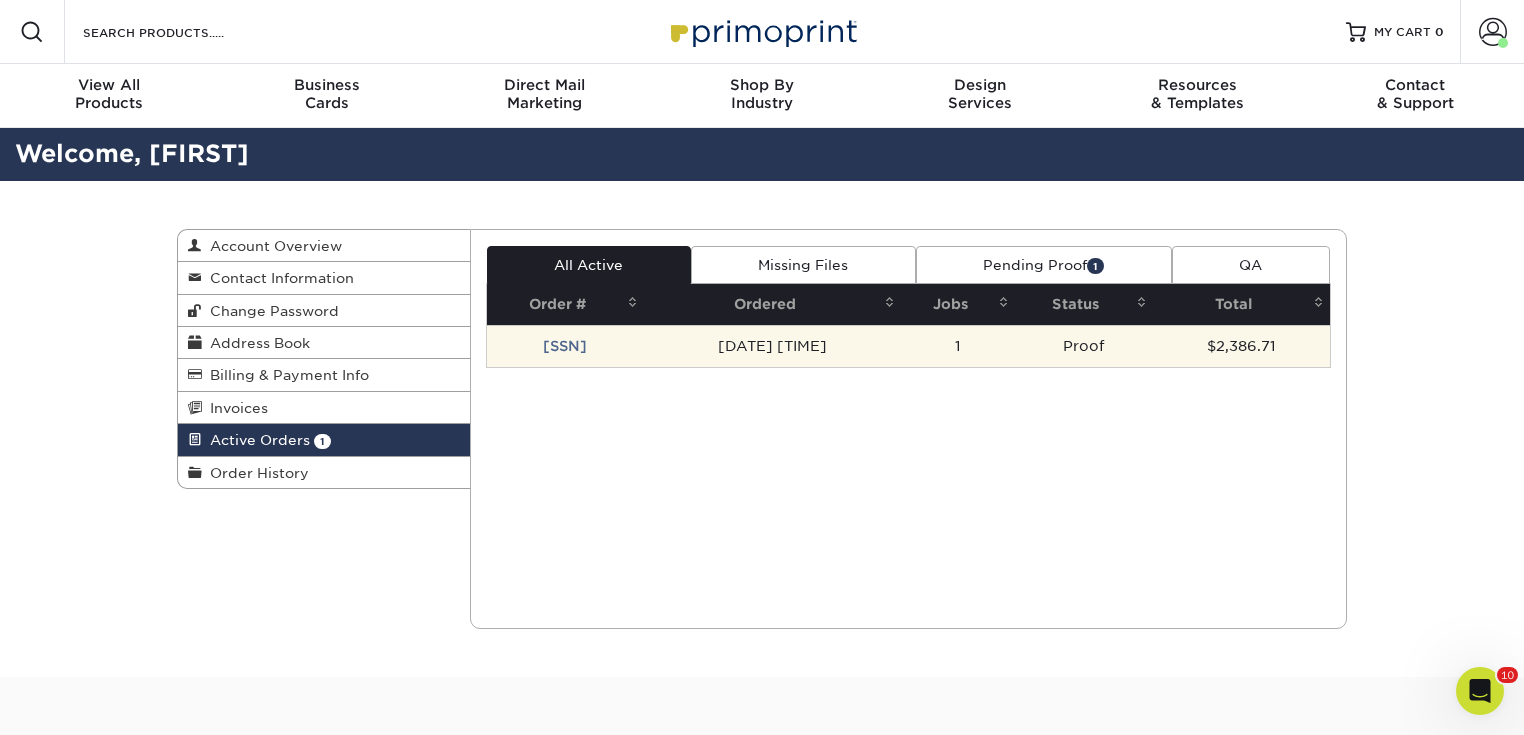 click on "[SSN]" at bounding box center [566, 346] 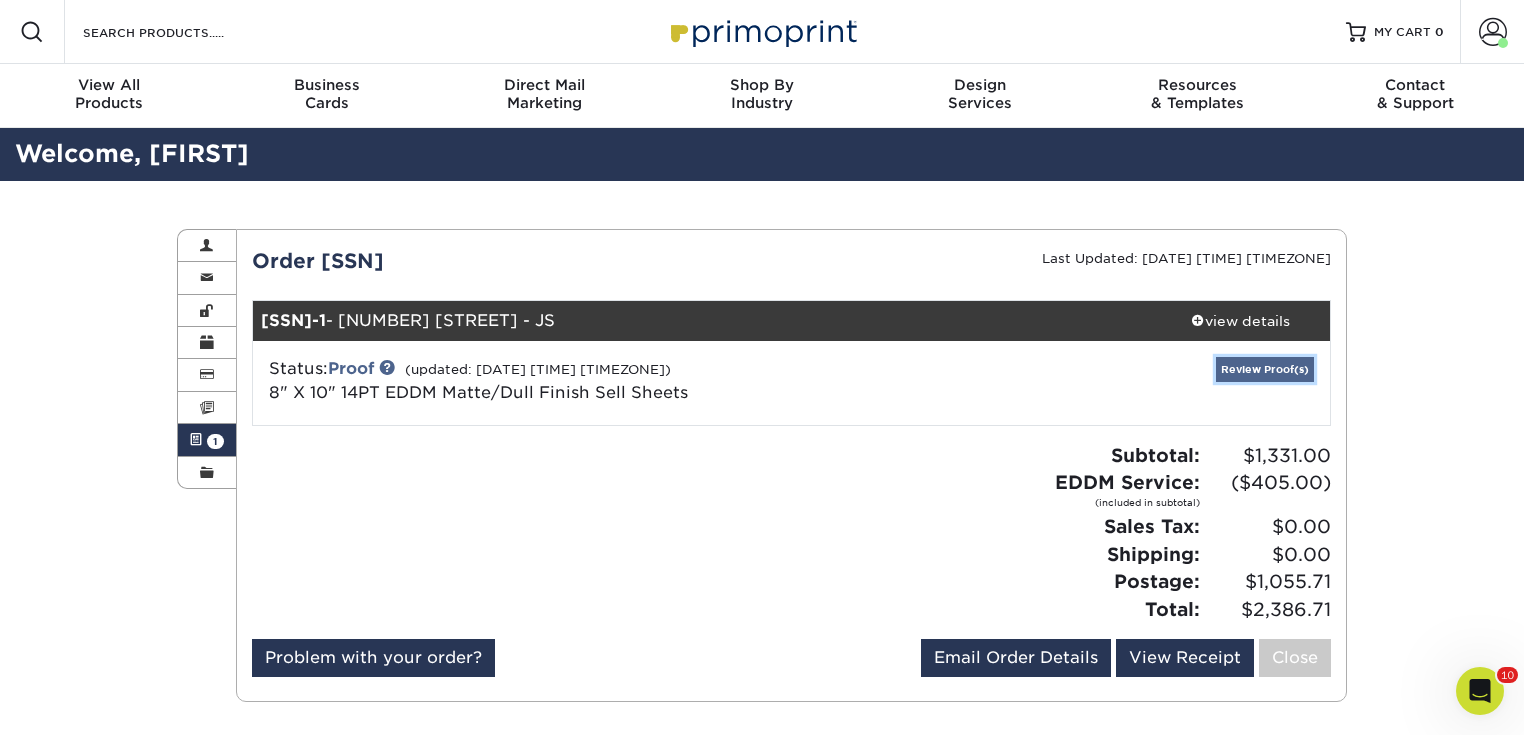 click on "Review Proof(s)" at bounding box center [1265, 369] 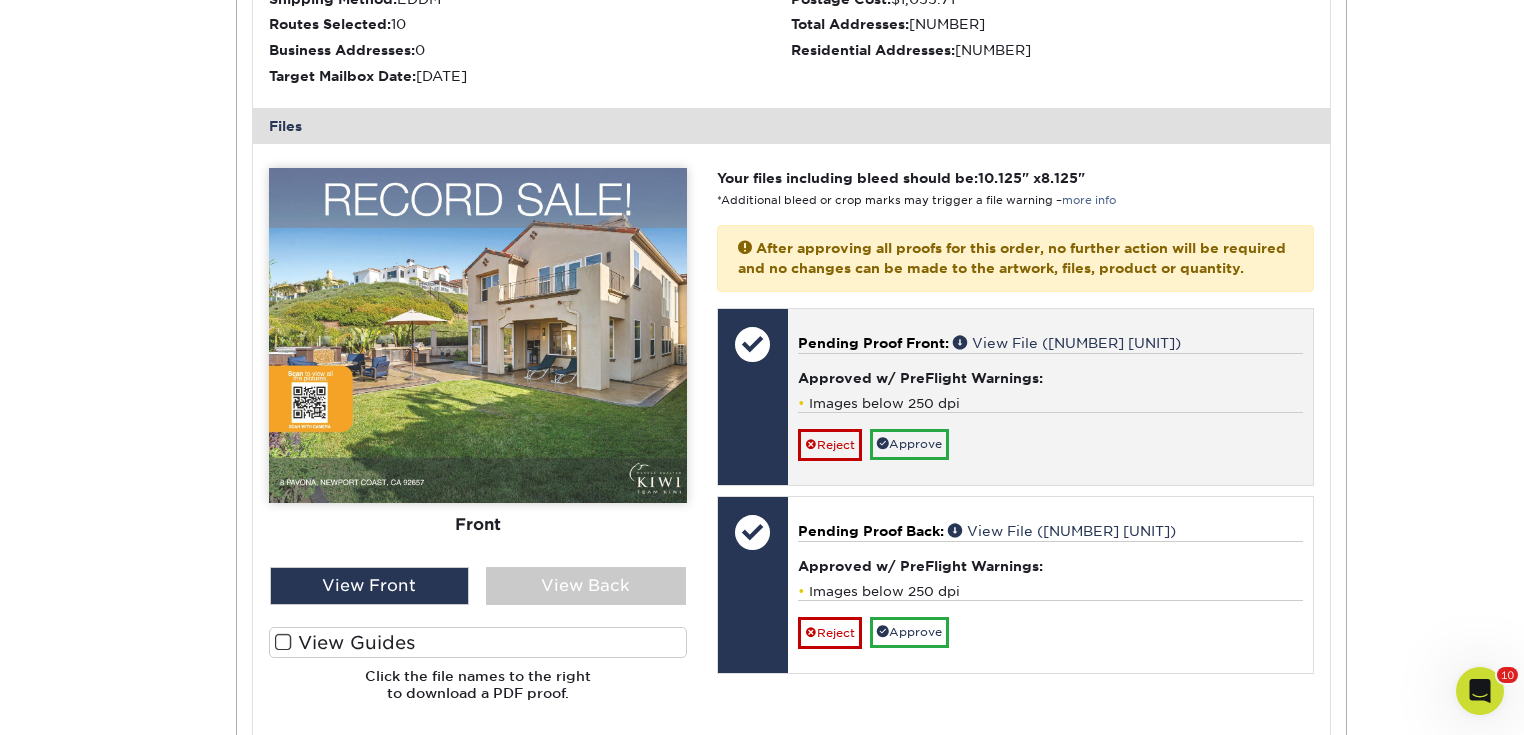 scroll, scrollTop: 720, scrollLeft: 0, axis: vertical 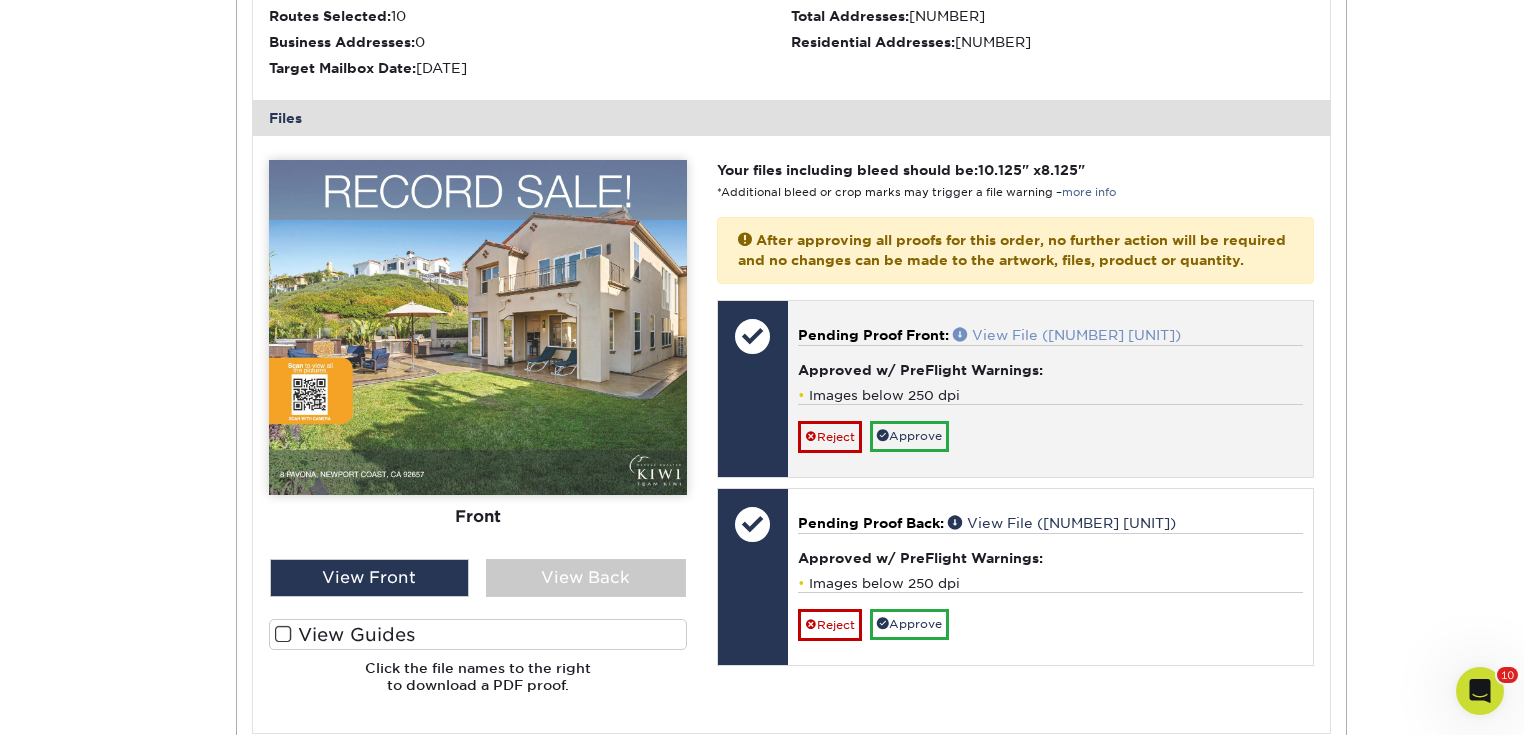 click on "View File ([NUMBER] MB)" at bounding box center [1067, 335] 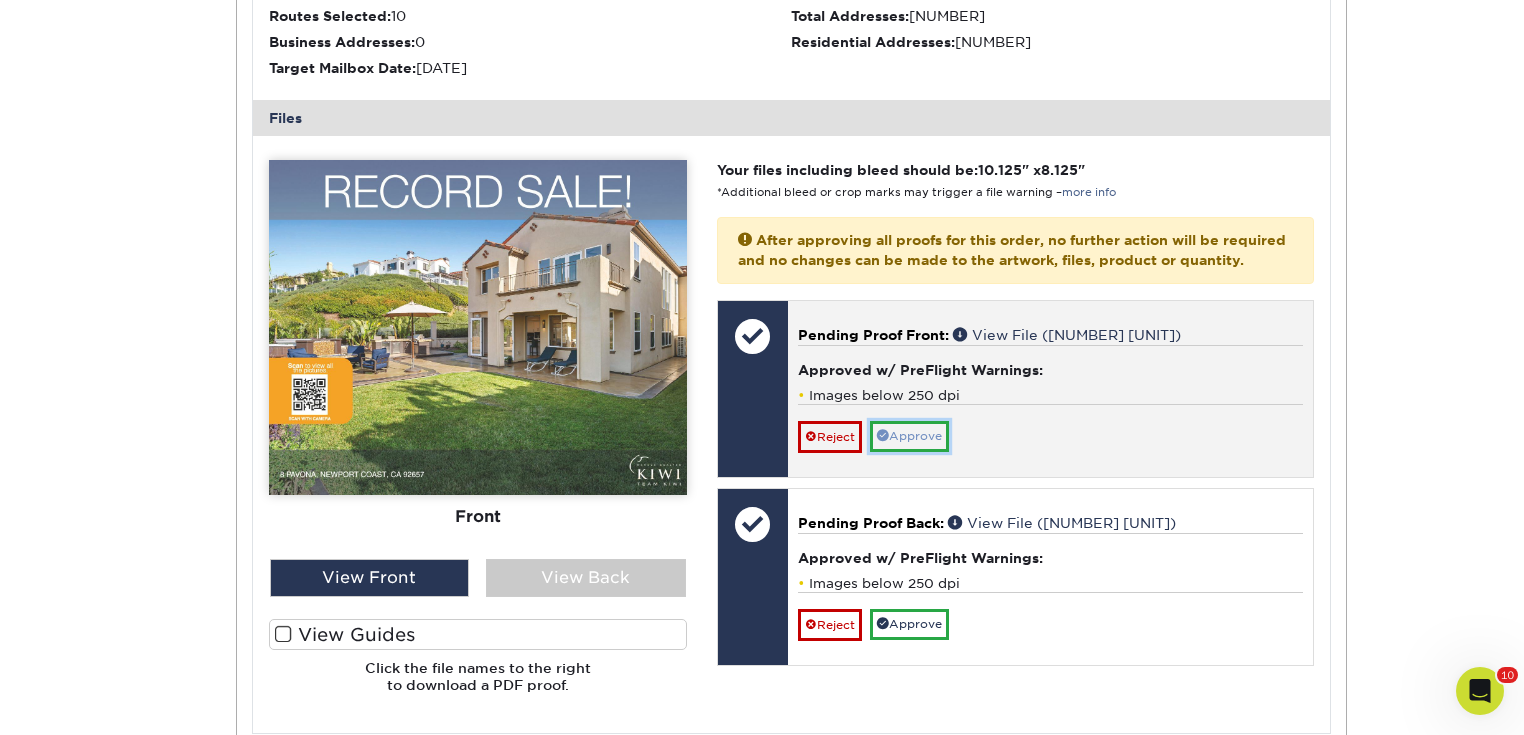 click on "Approve" at bounding box center (909, 436) 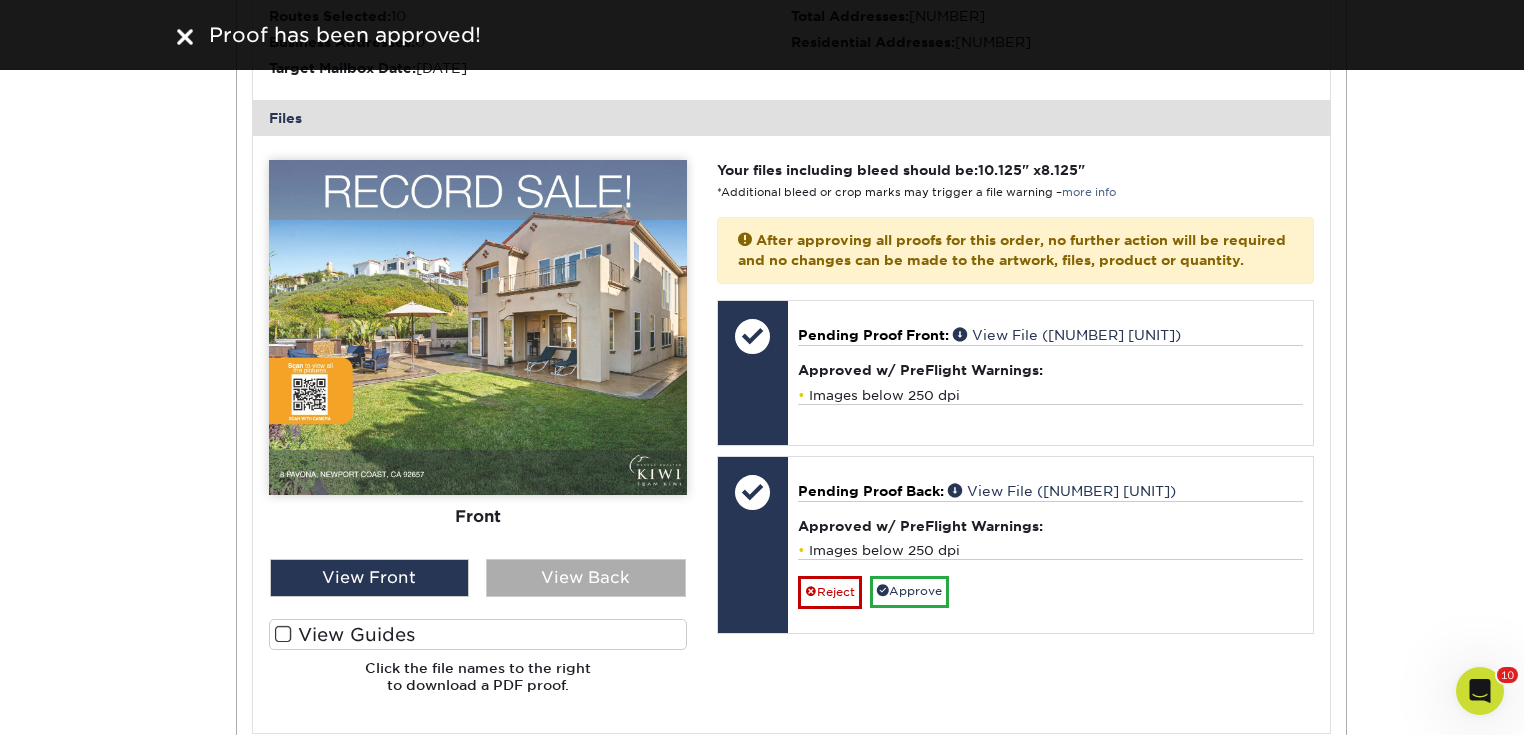 click on "View Back" at bounding box center [586, 578] 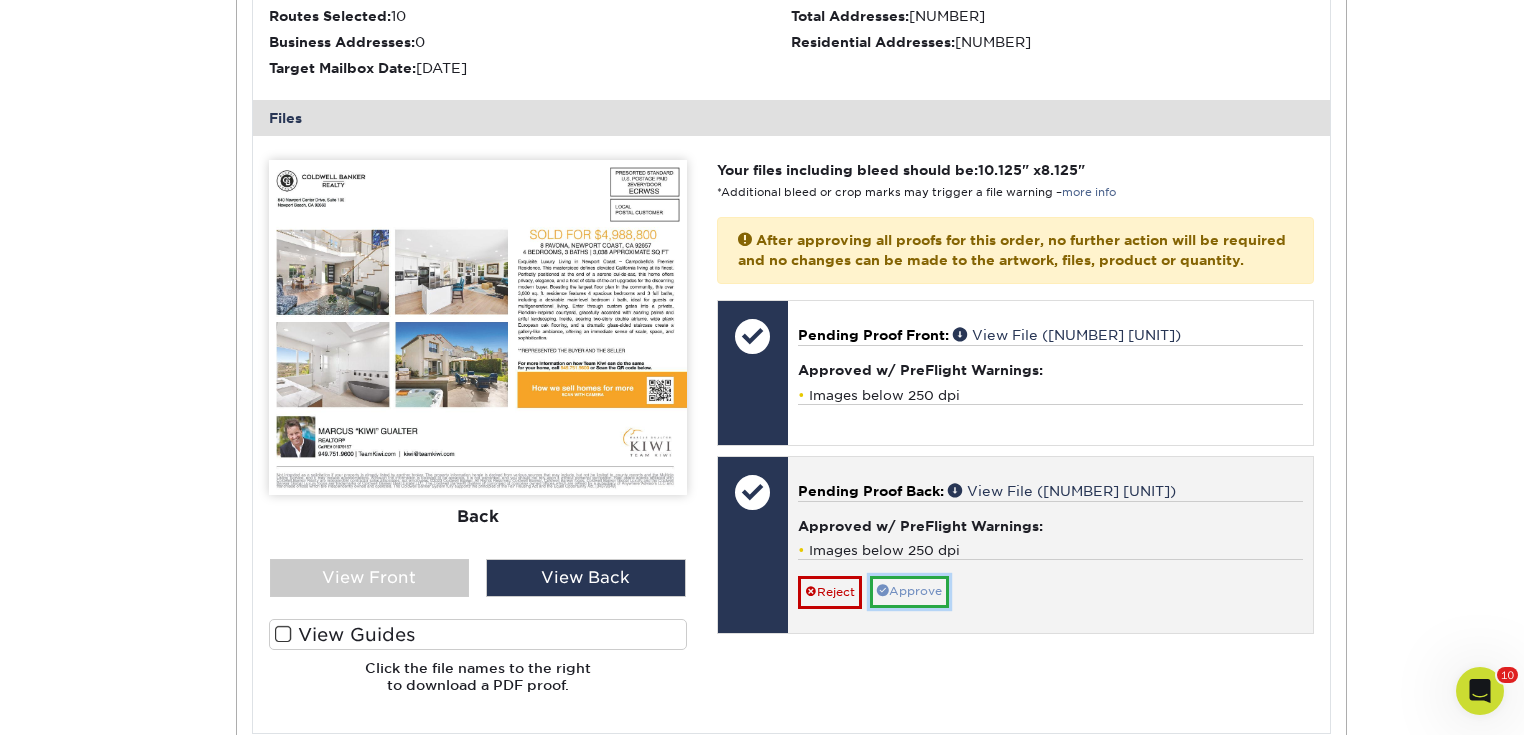 click on "Approve" at bounding box center (909, 591) 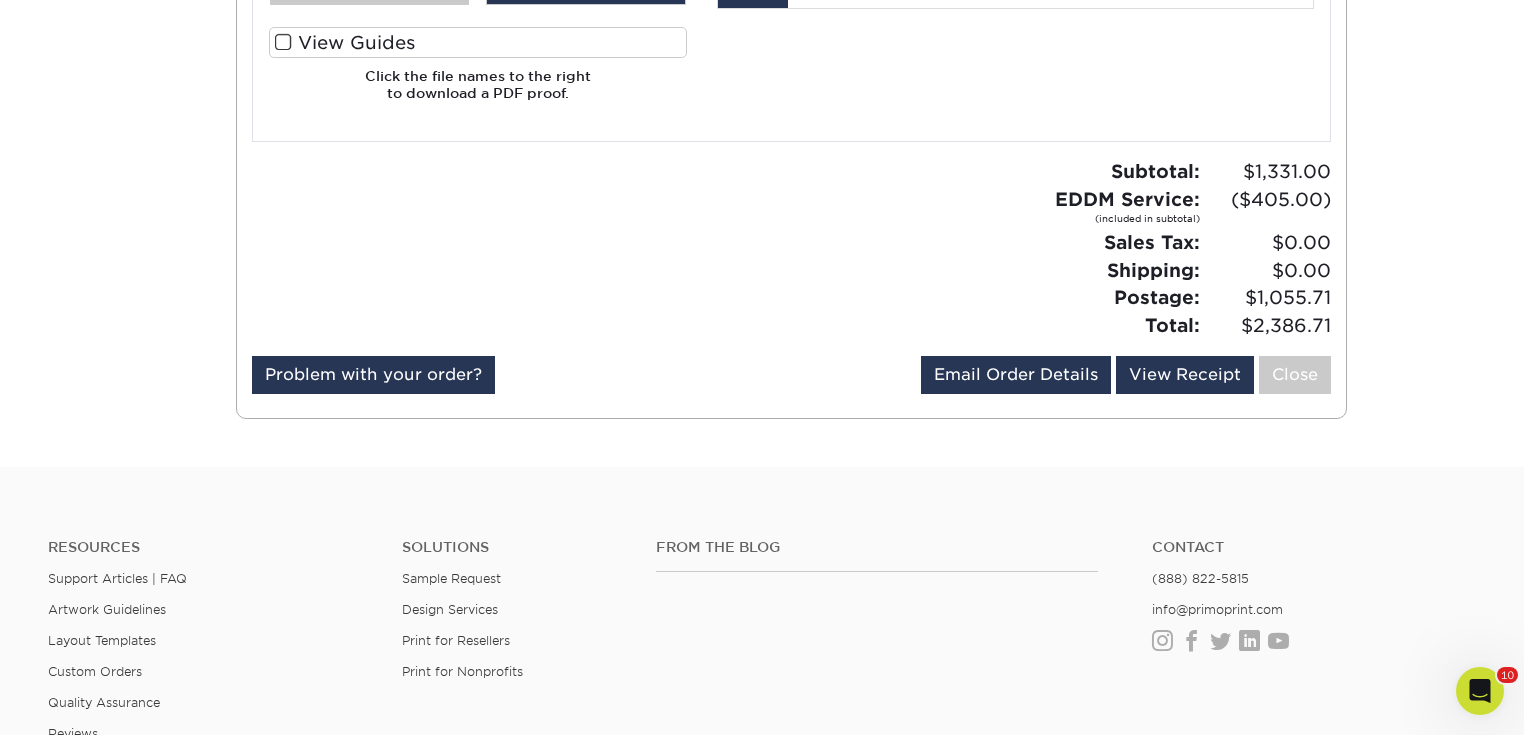 scroll, scrollTop: 1067, scrollLeft: 0, axis: vertical 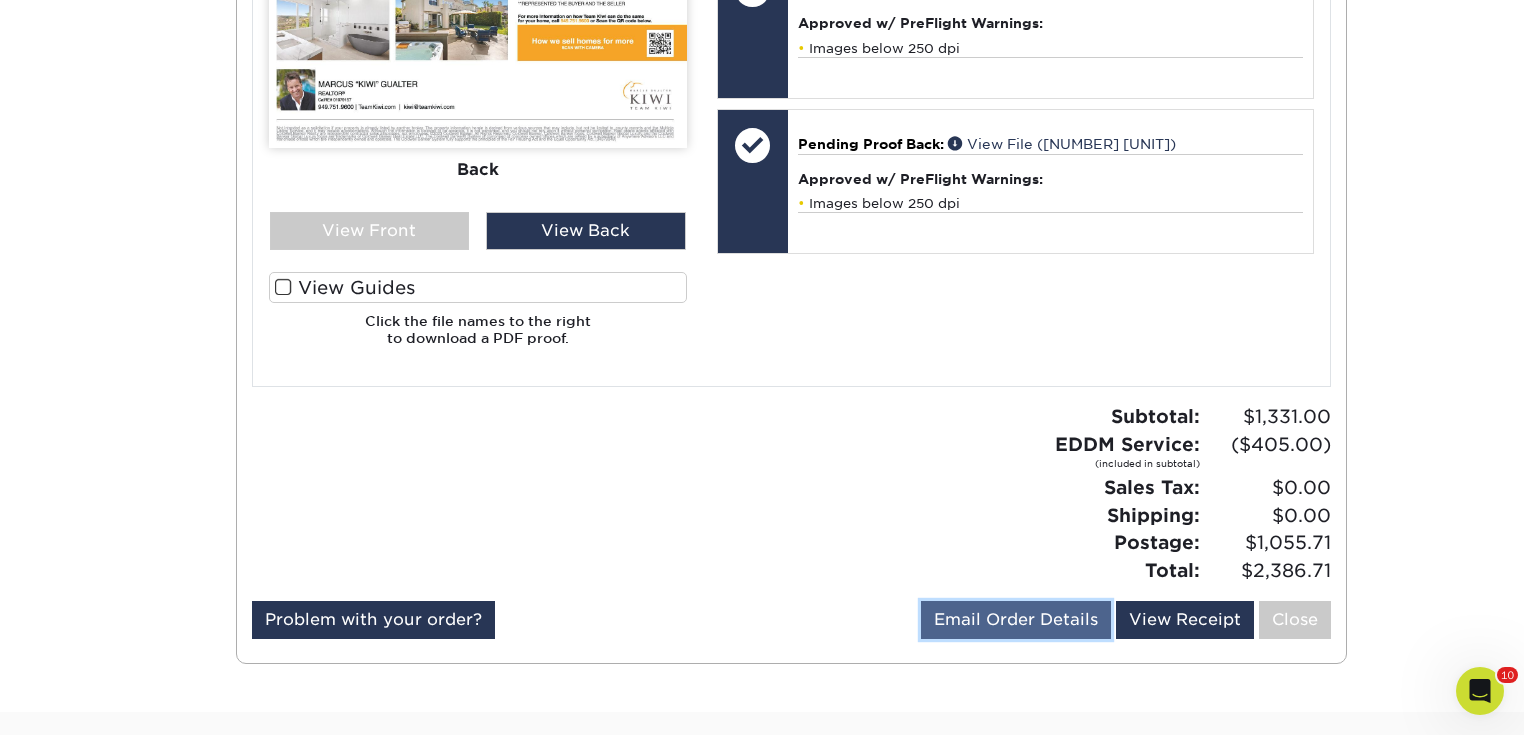 click on "Email Order Details" at bounding box center [1016, 620] 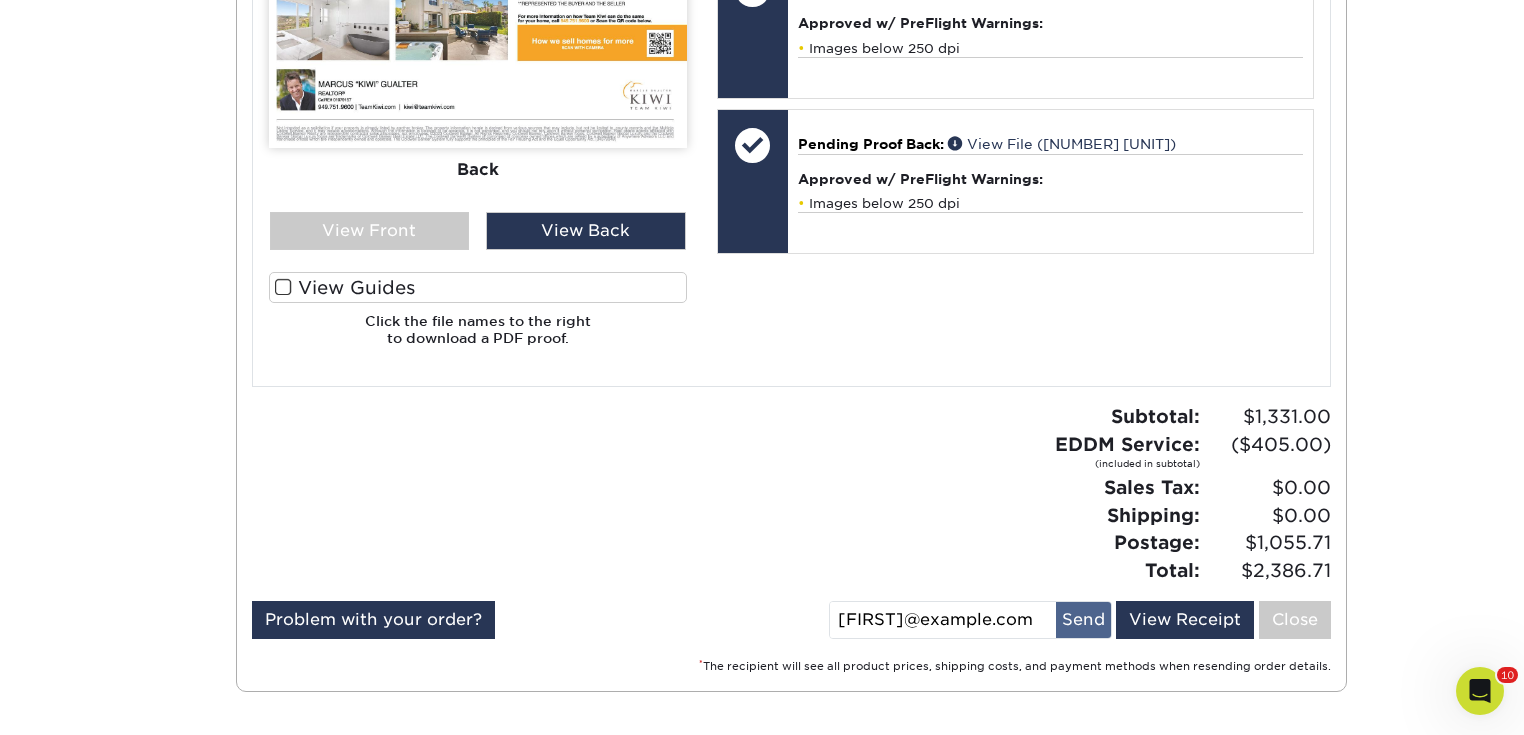 click on "Send" at bounding box center [1083, 620] 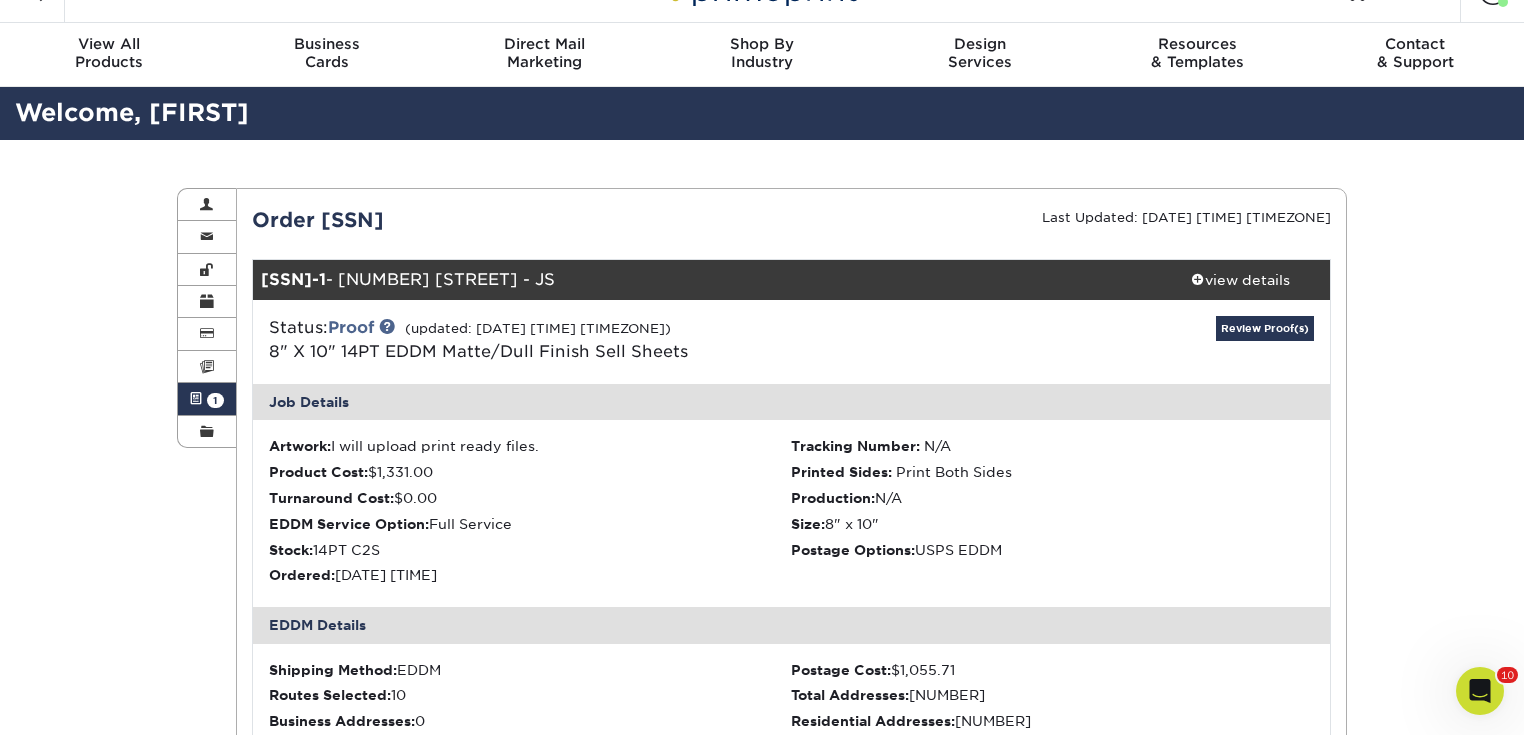 scroll, scrollTop: 80, scrollLeft: 0, axis: vertical 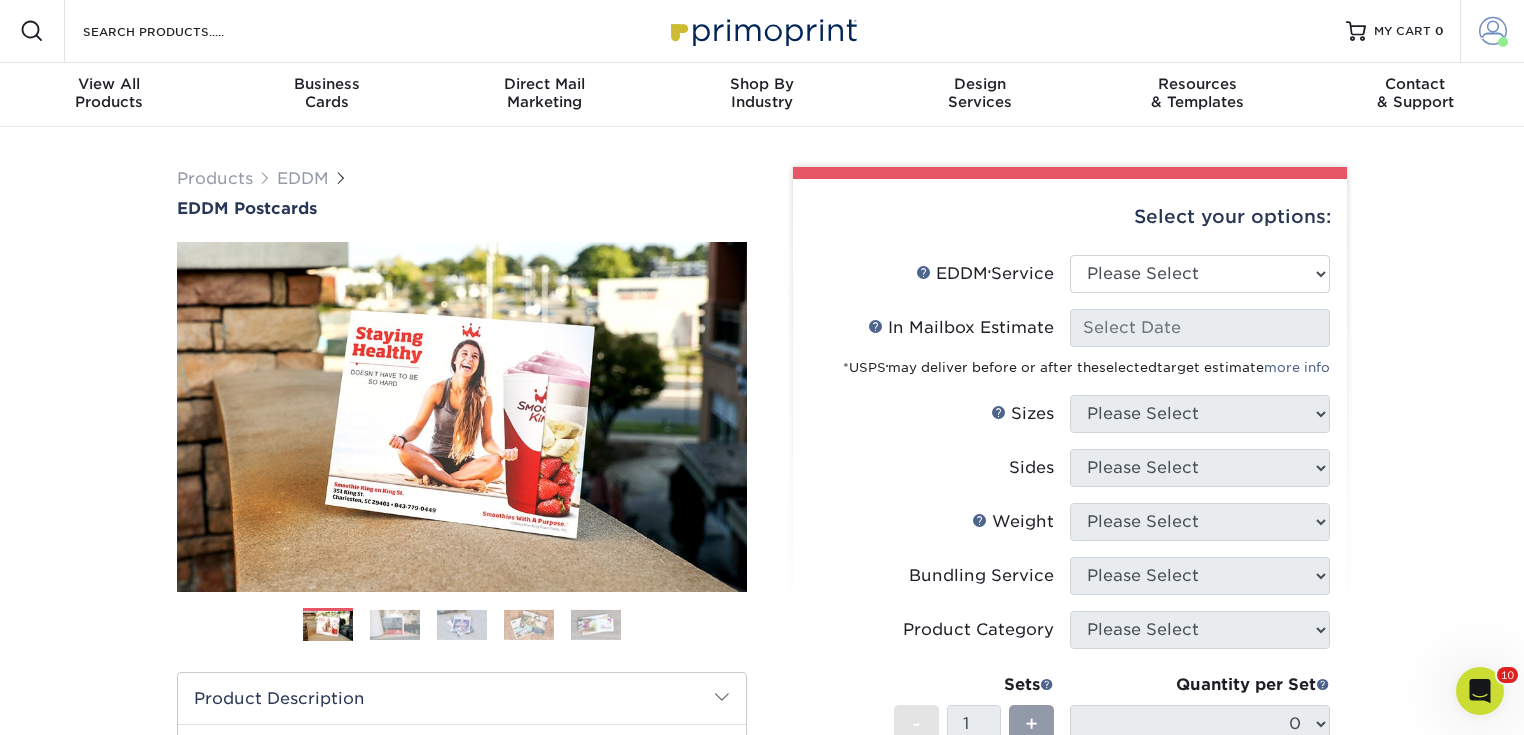click at bounding box center [1493, 31] 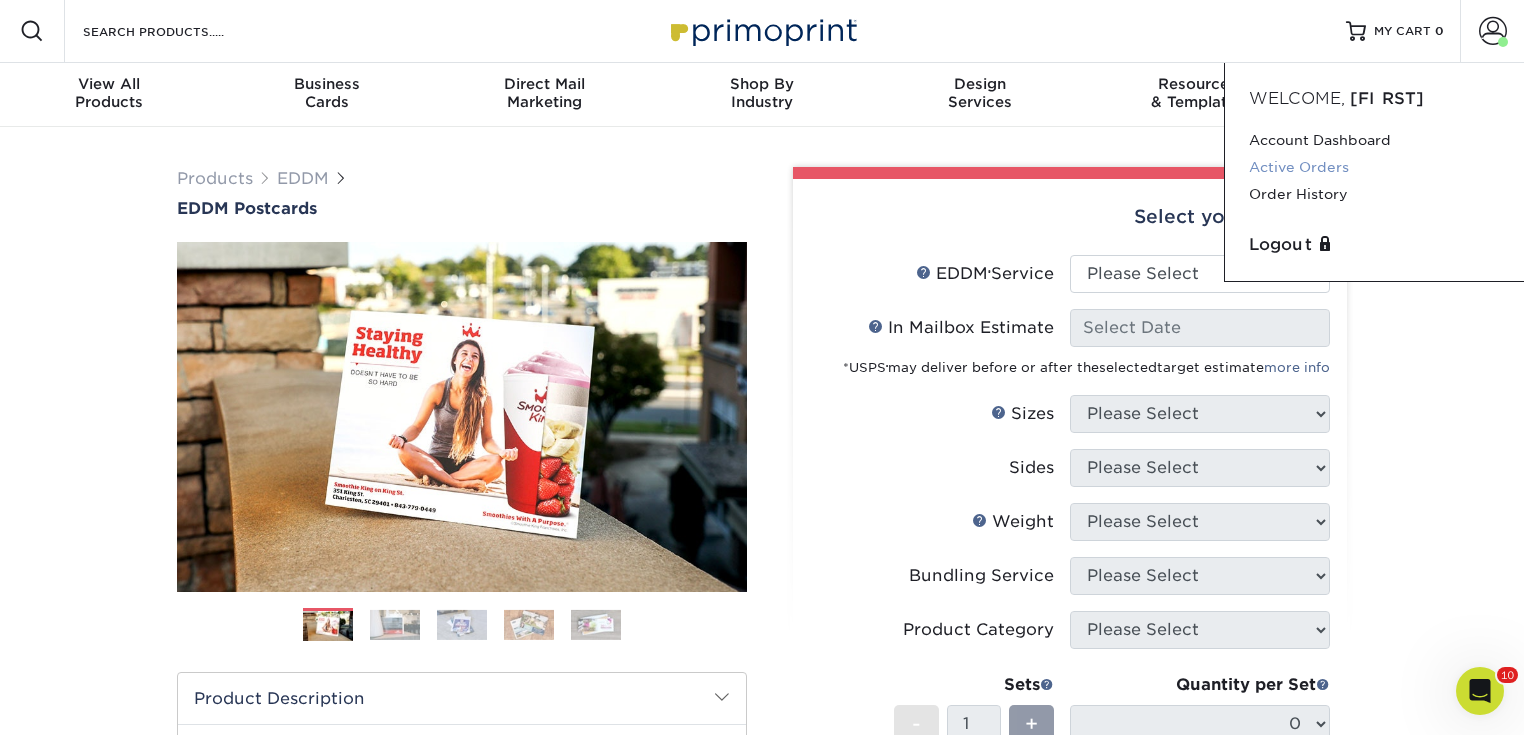 click on "Active Orders" at bounding box center (1374, 167) 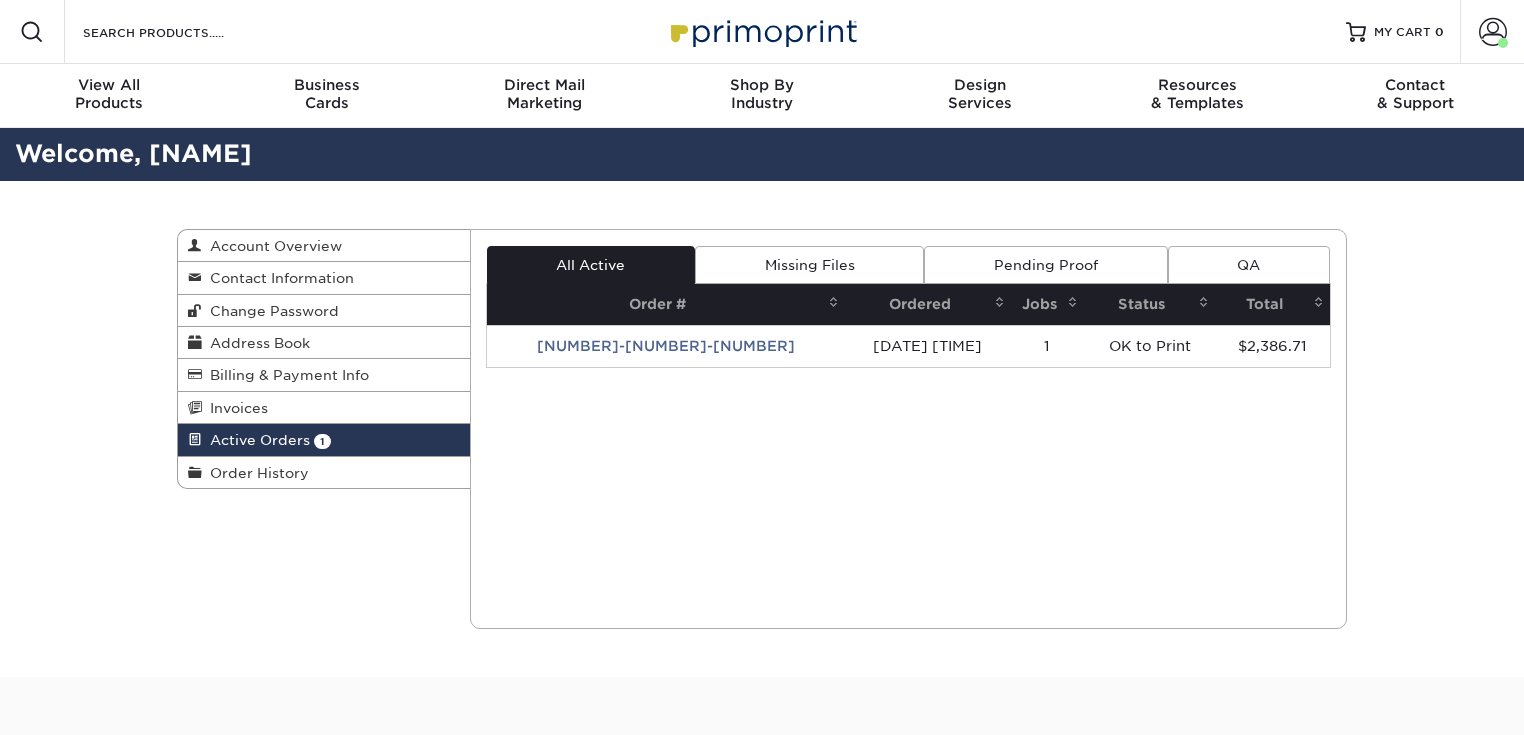 scroll, scrollTop: 0, scrollLeft: 0, axis: both 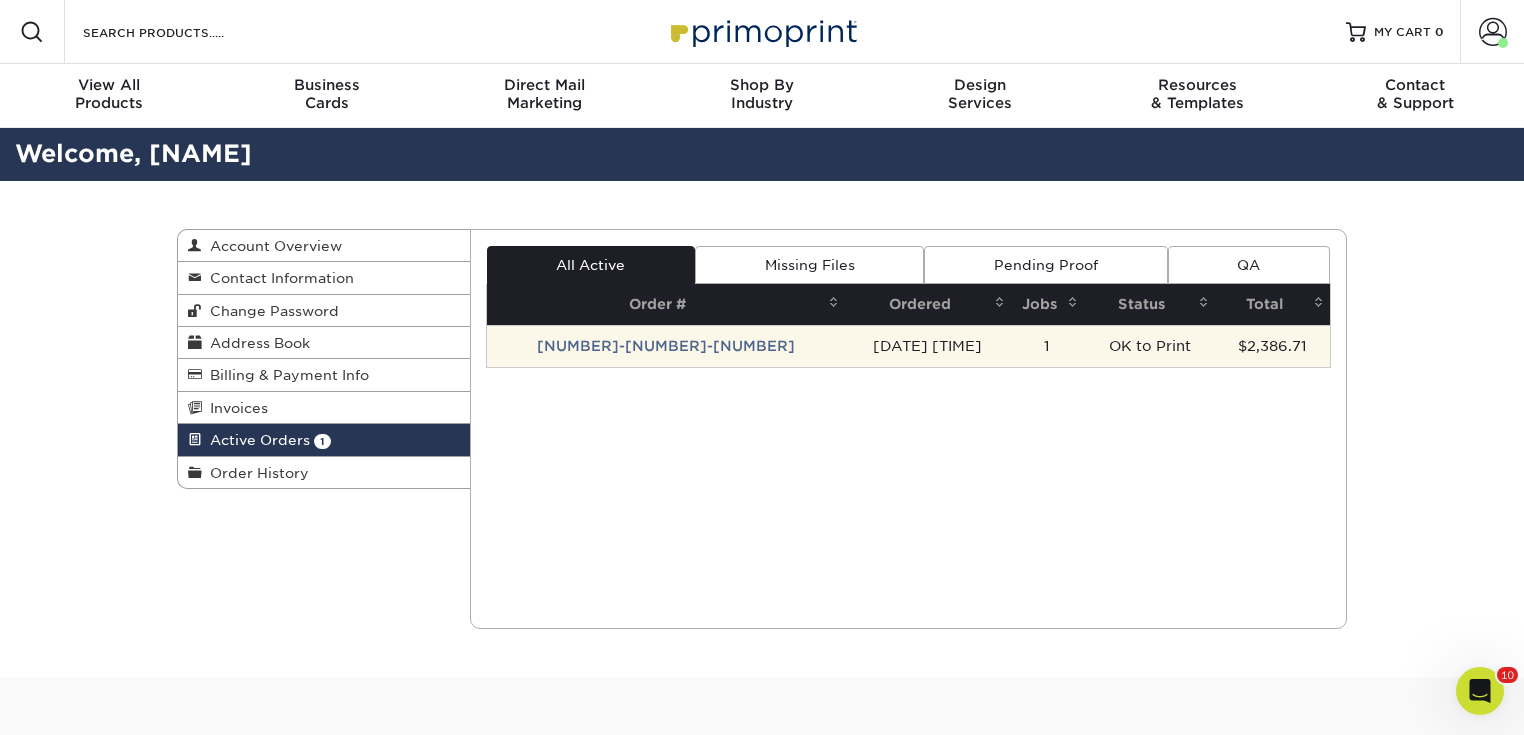 click on "[NUMBER]-[NUMBER]-[NUMBER]" at bounding box center (666, 346) 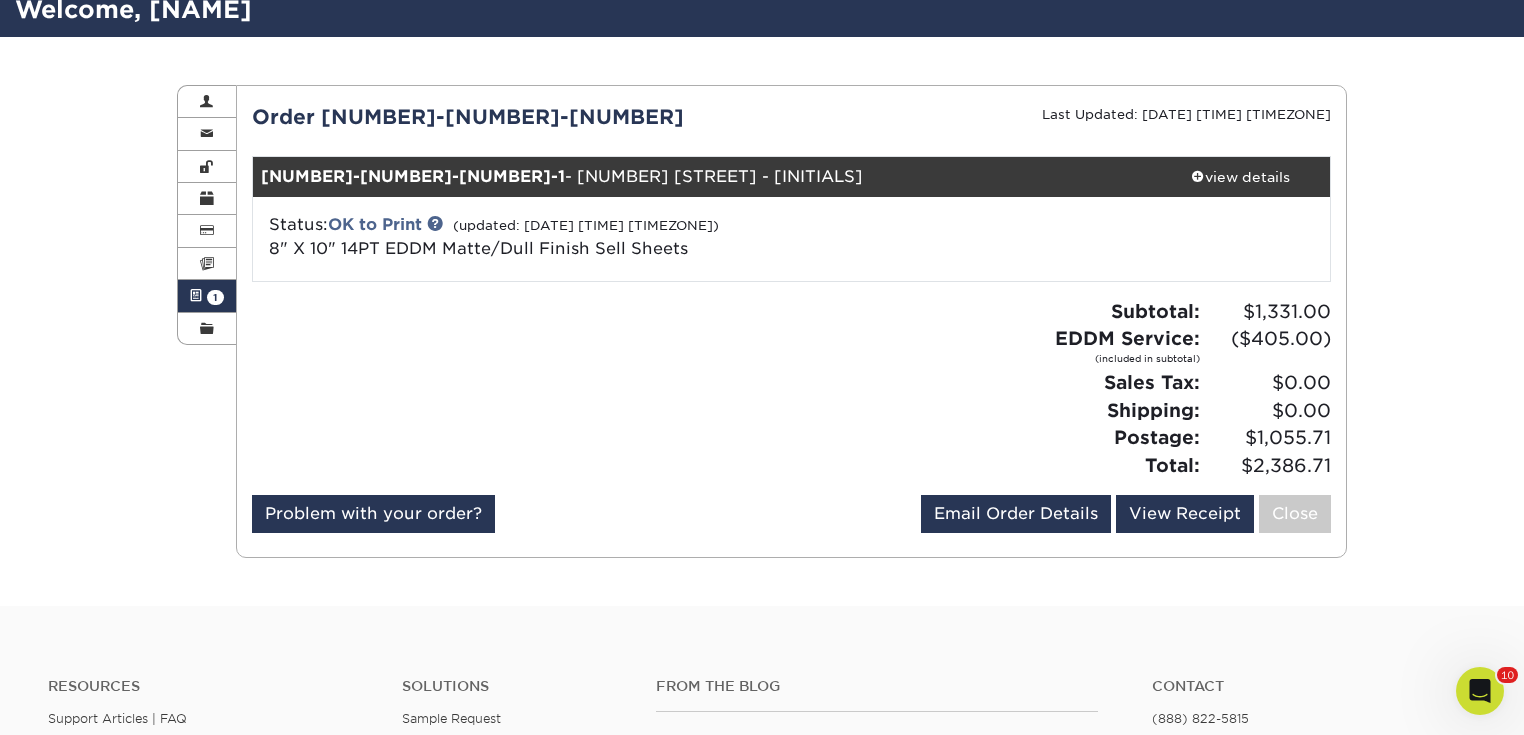 scroll, scrollTop: 80, scrollLeft: 0, axis: vertical 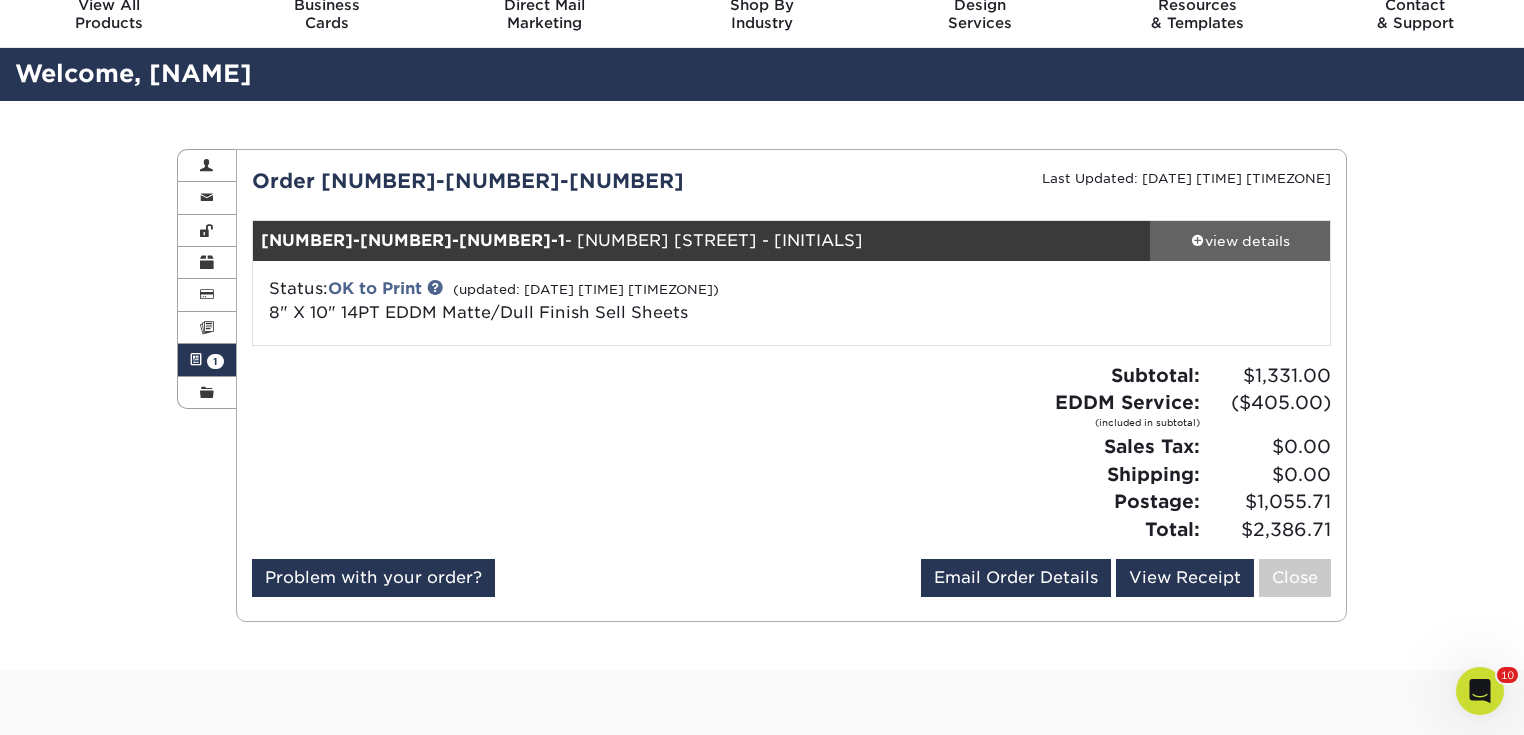 click on "view details" at bounding box center (1240, 241) 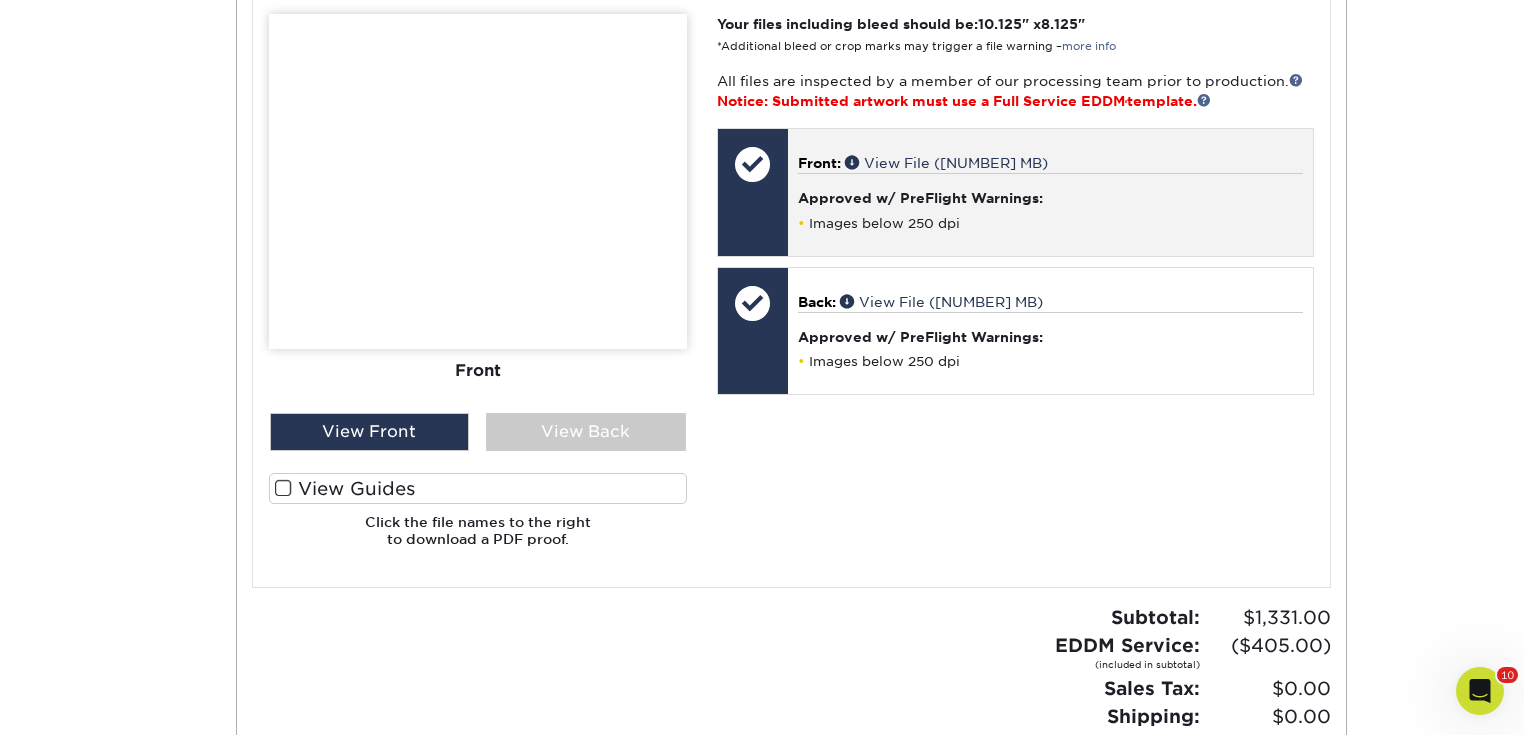 scroll, scrollTop: 880, scrollLeft: 0, axis: vertical 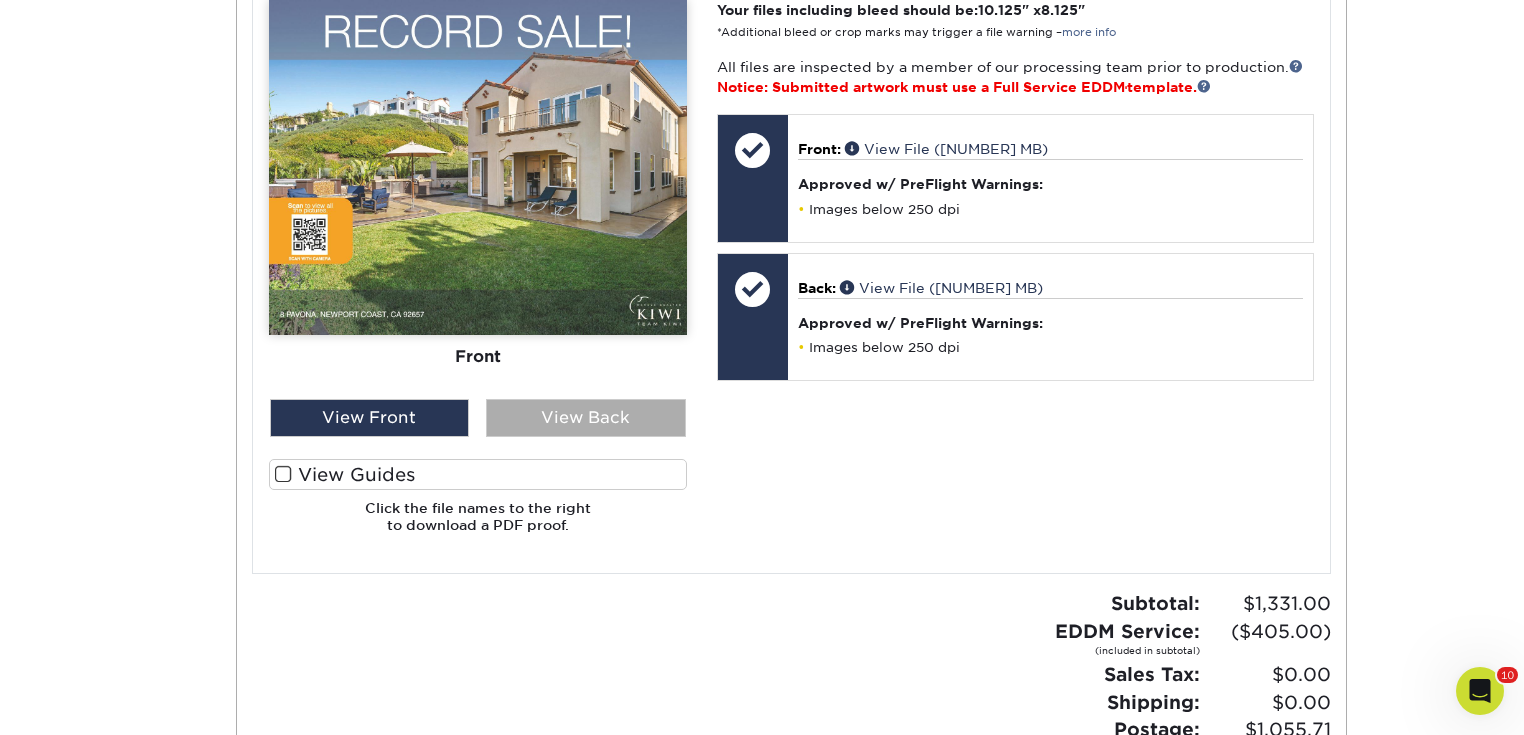 click on "View Back" at bounding box center [586, 418] 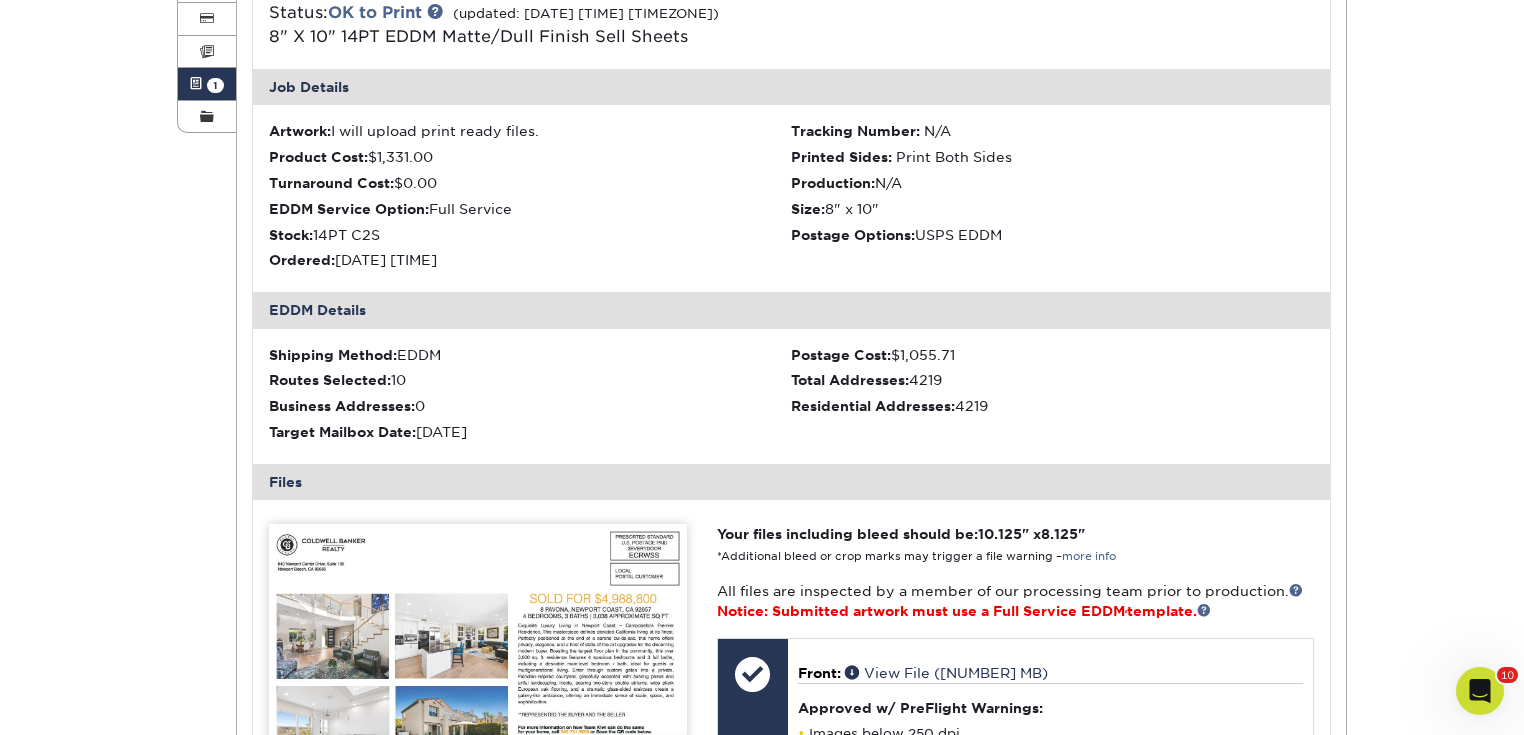 scroll, scrollTop: 320, scrollLeft: 0, axis: vertical 